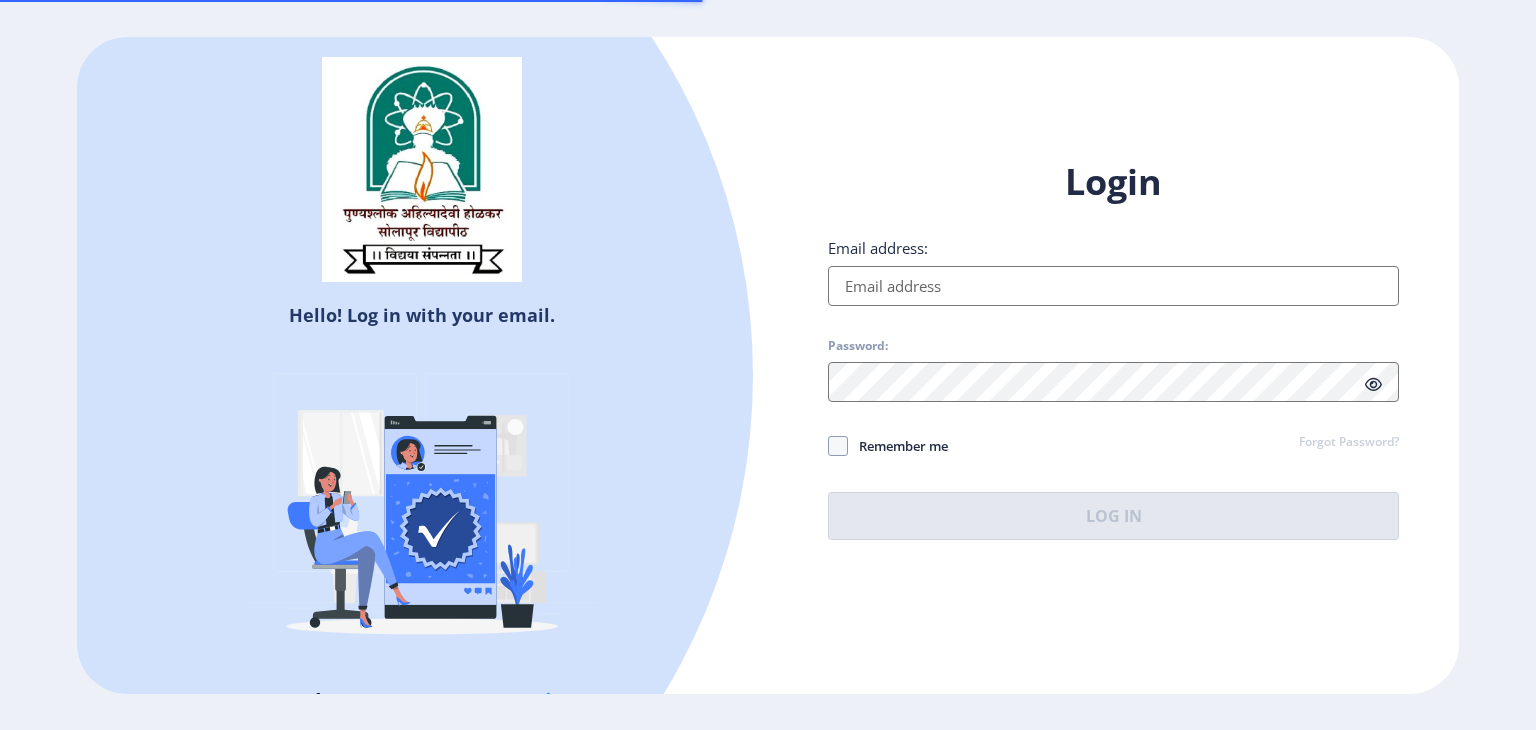scroll, scrollTop: 0, scrollLeft: 0, axis: both 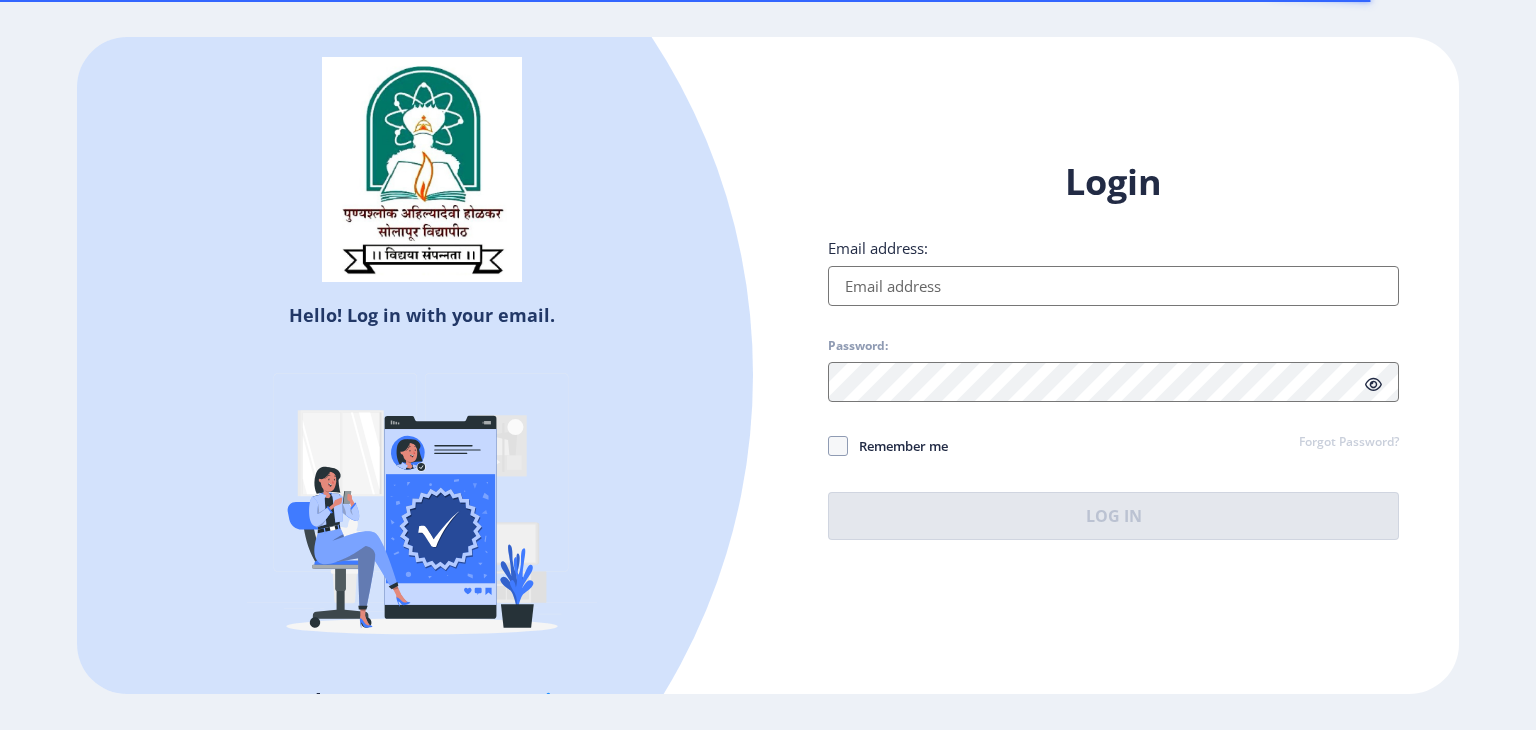 click on "Email address:" at bounding box center [1113, 286] 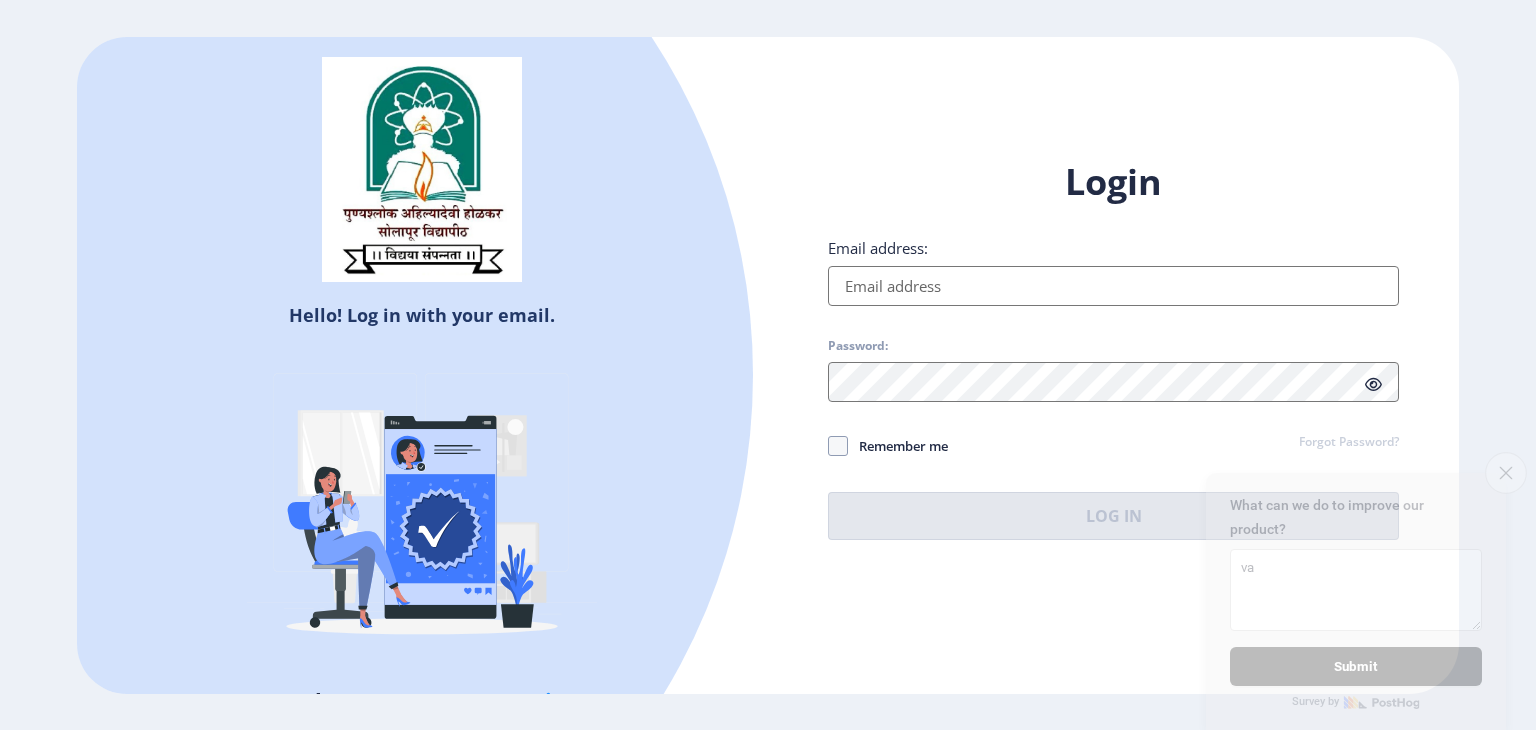 type on "va" 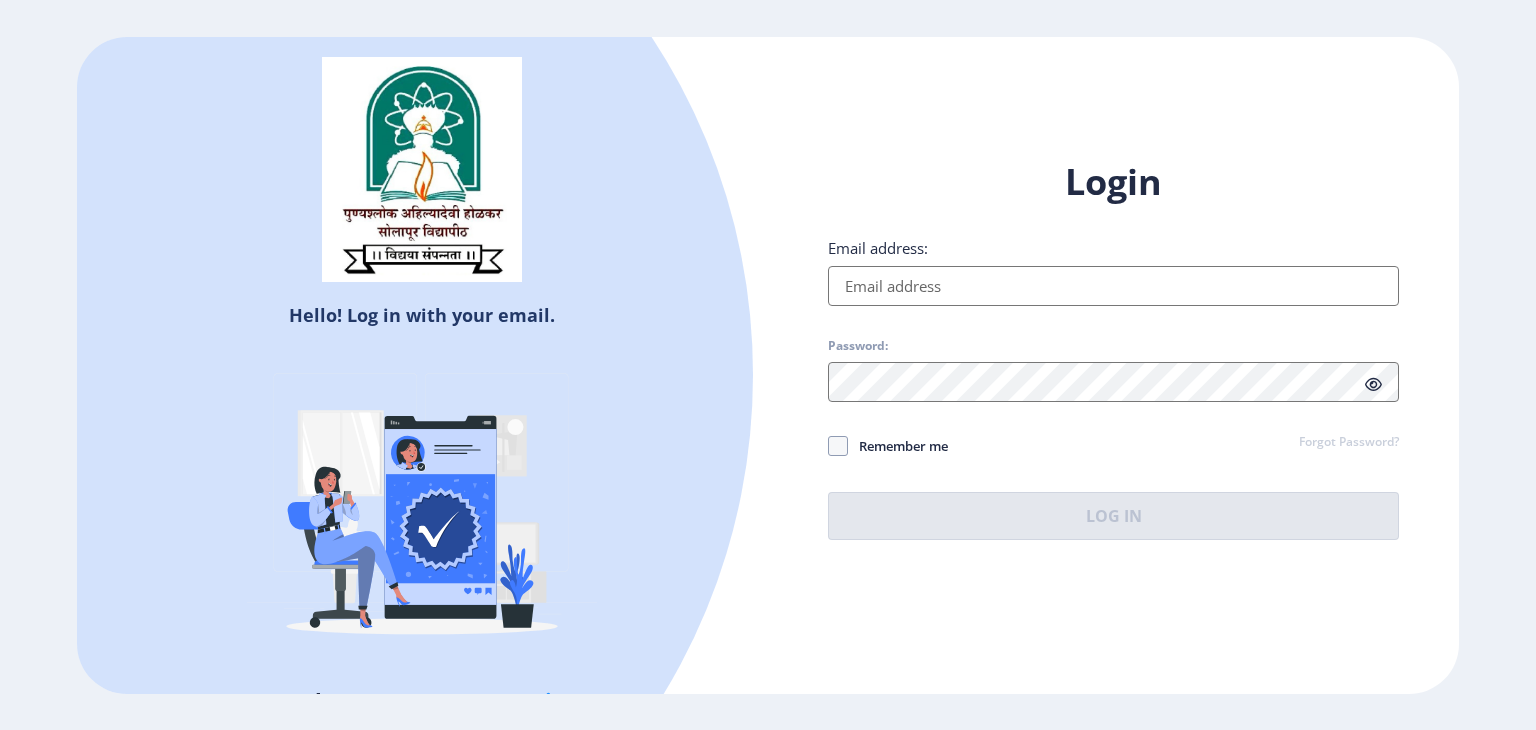 click on "Email address:" at bounding box center (1113, 286) 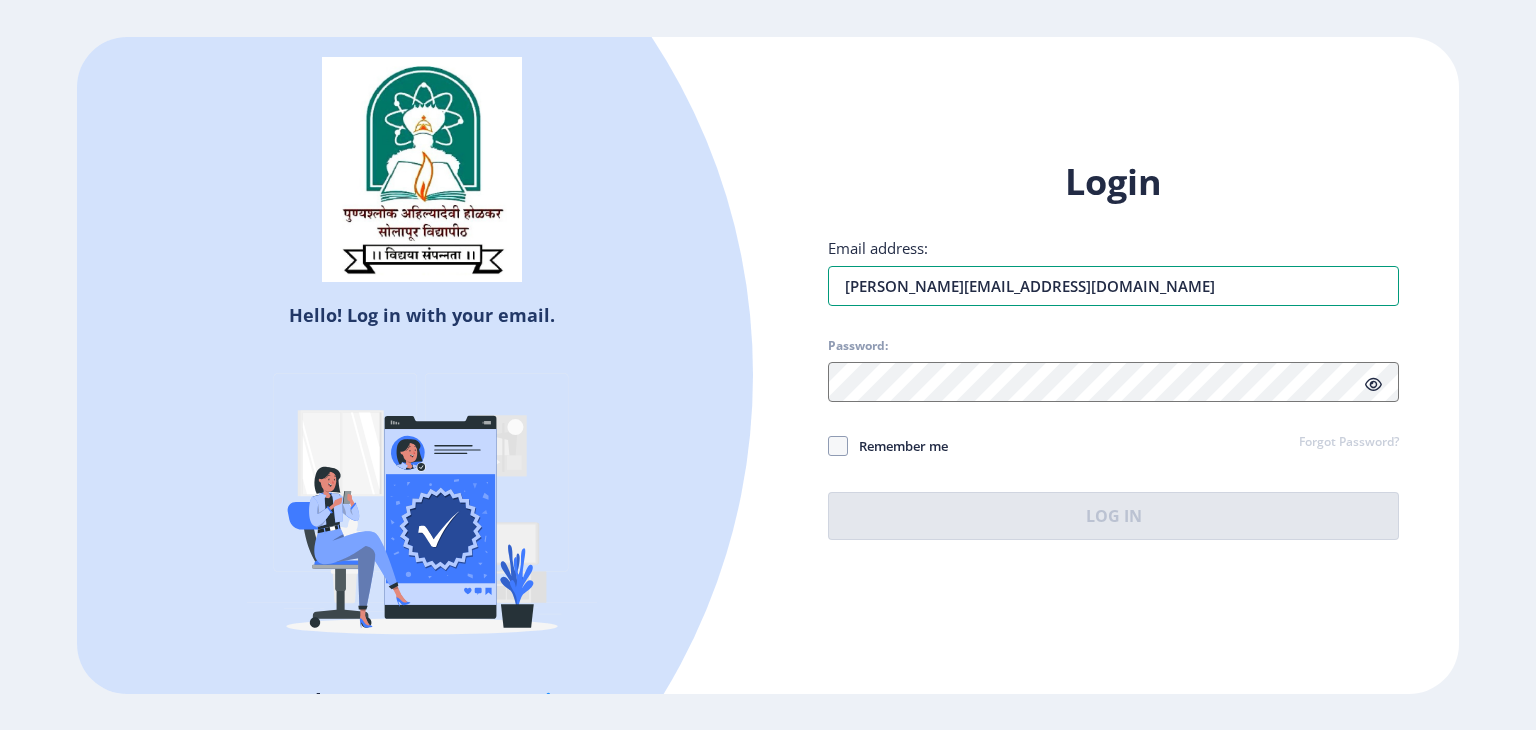type on "[PERSON_NAME][EMAIL_ADDRESS][DOMAIN_NAME]" 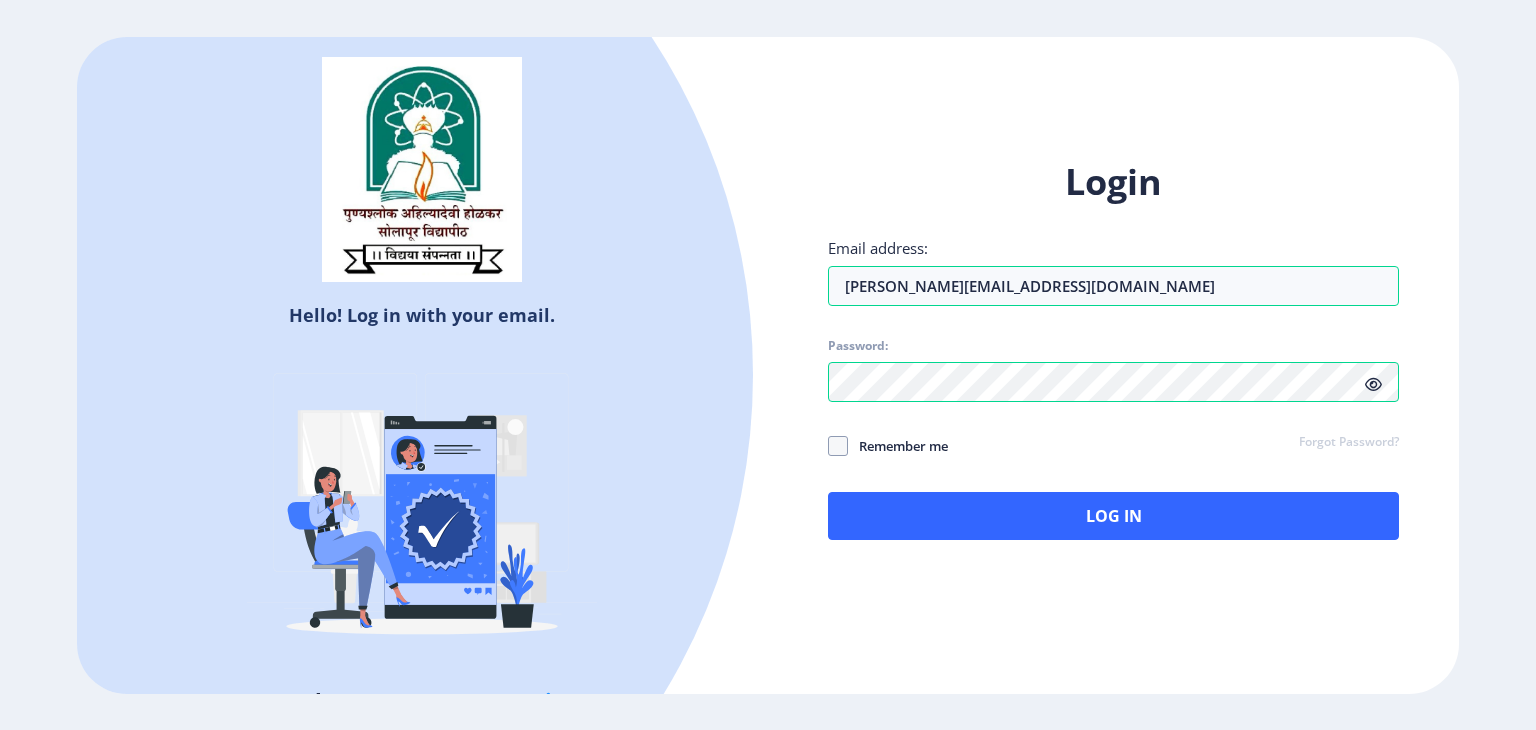 click 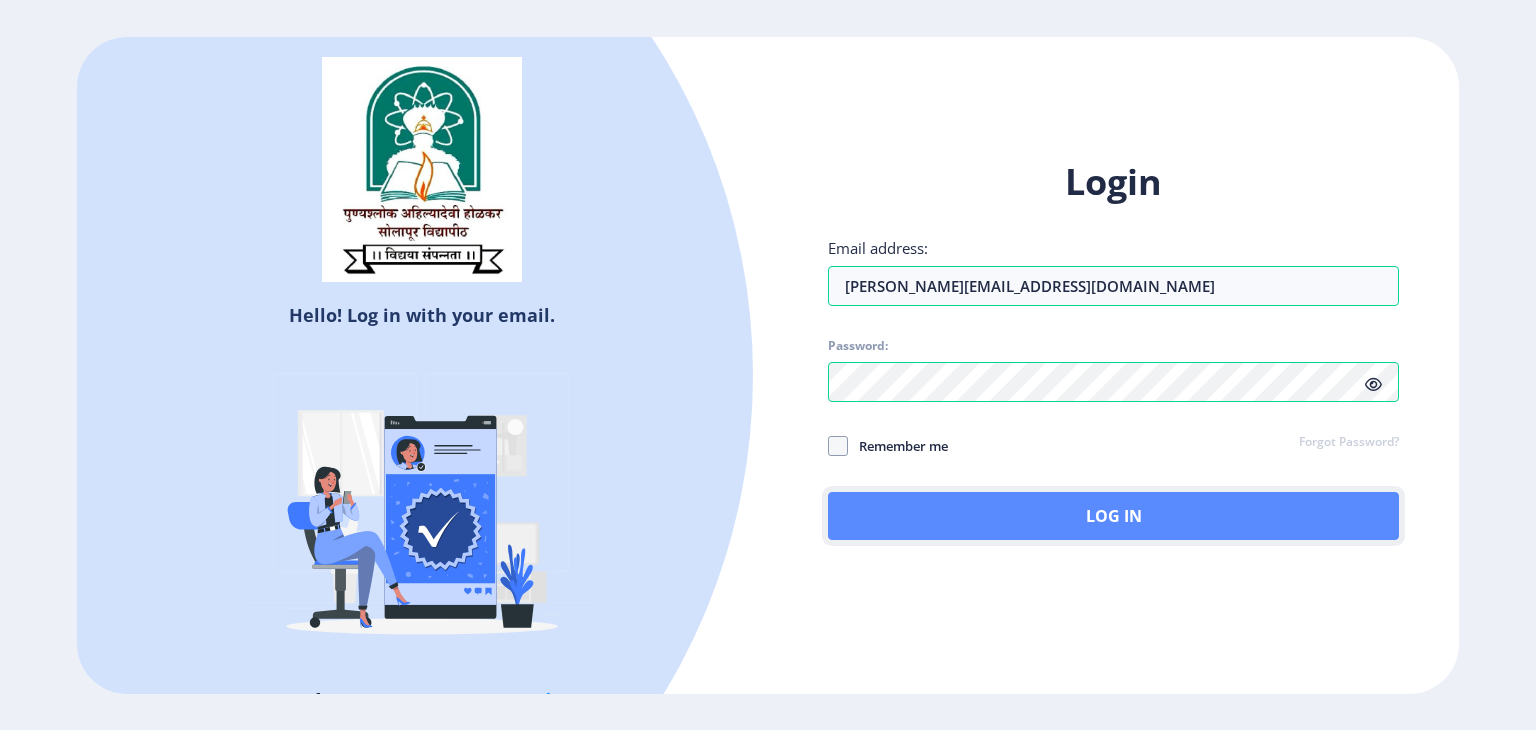 click on "Log In" 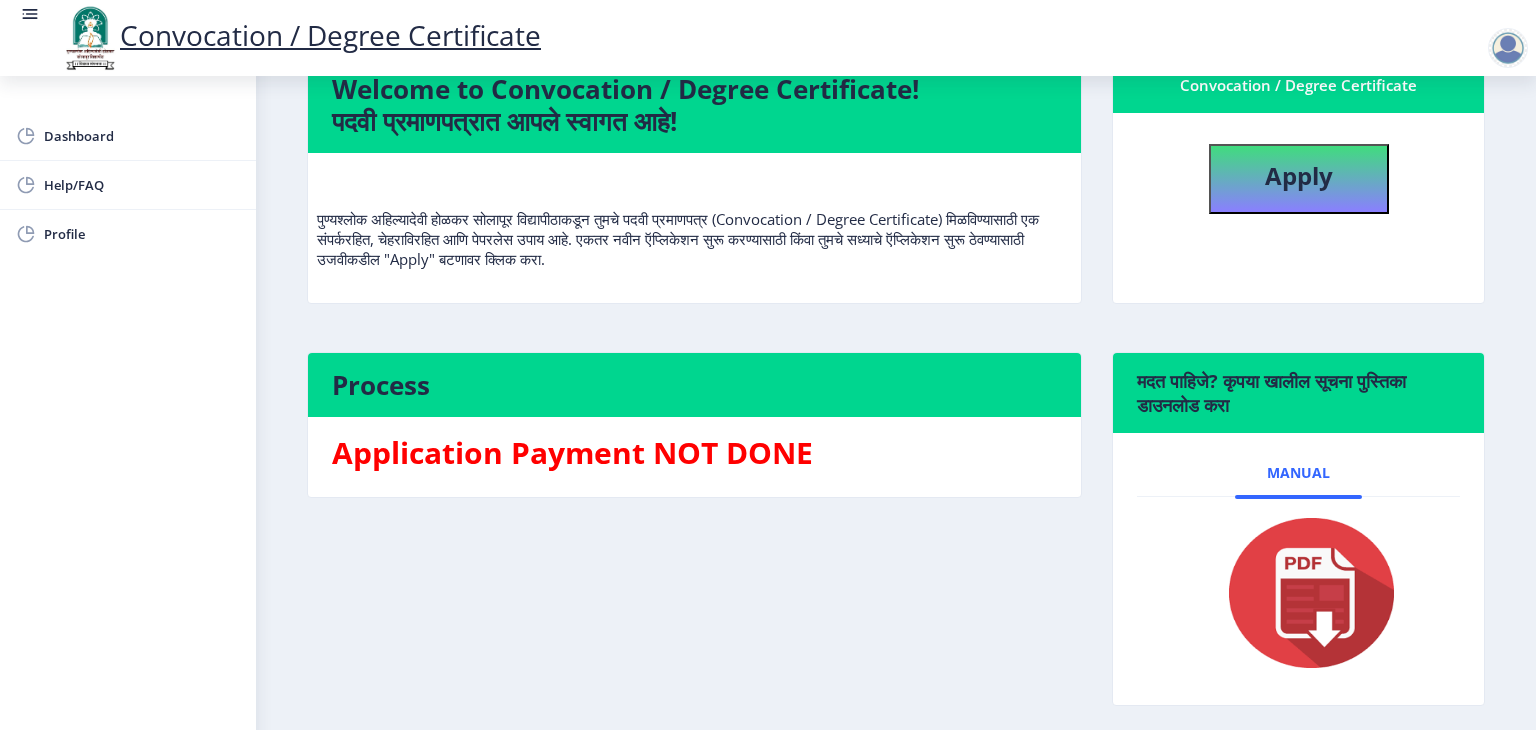 scroll, scrollTop: 238, scrollLeft: 0, axis: vertical 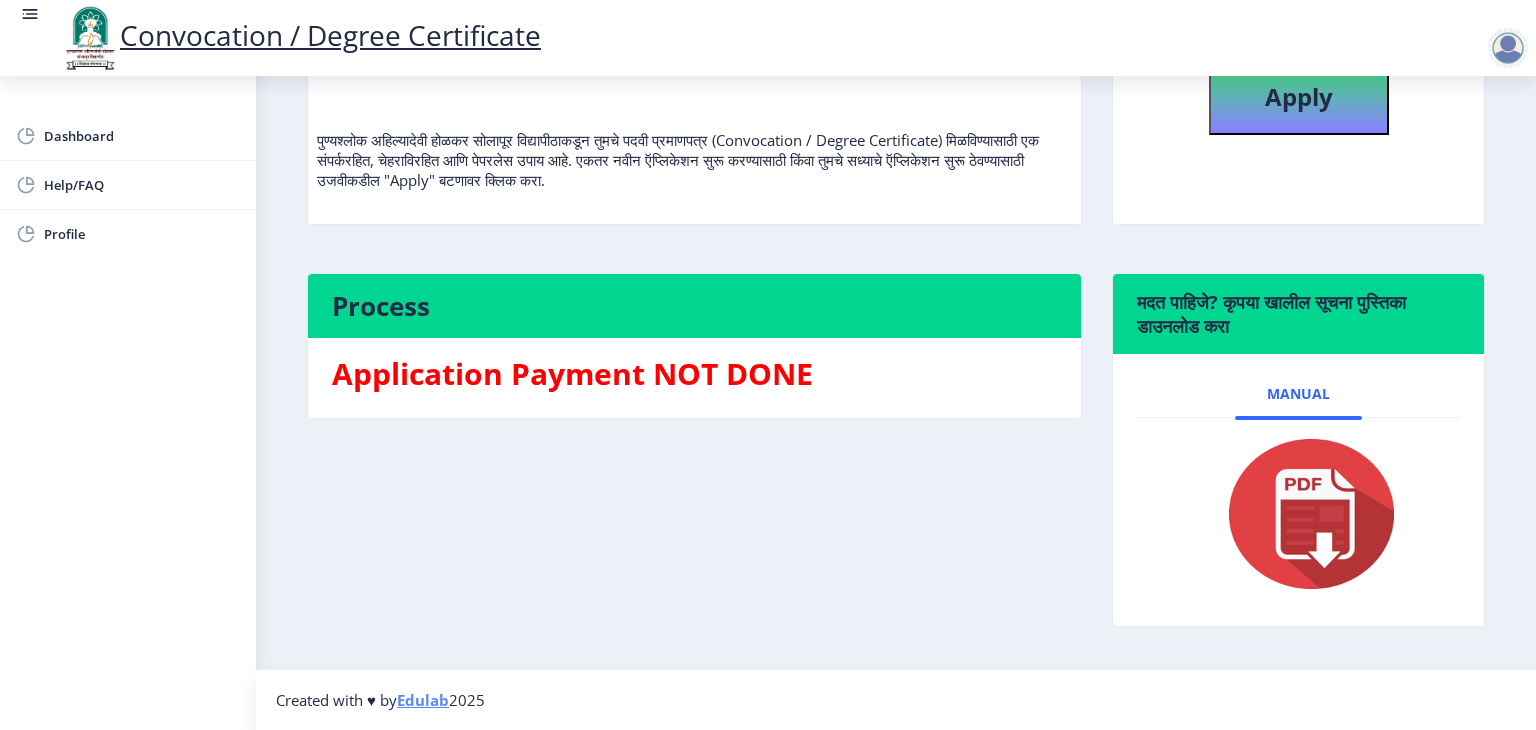 click on "Apply" 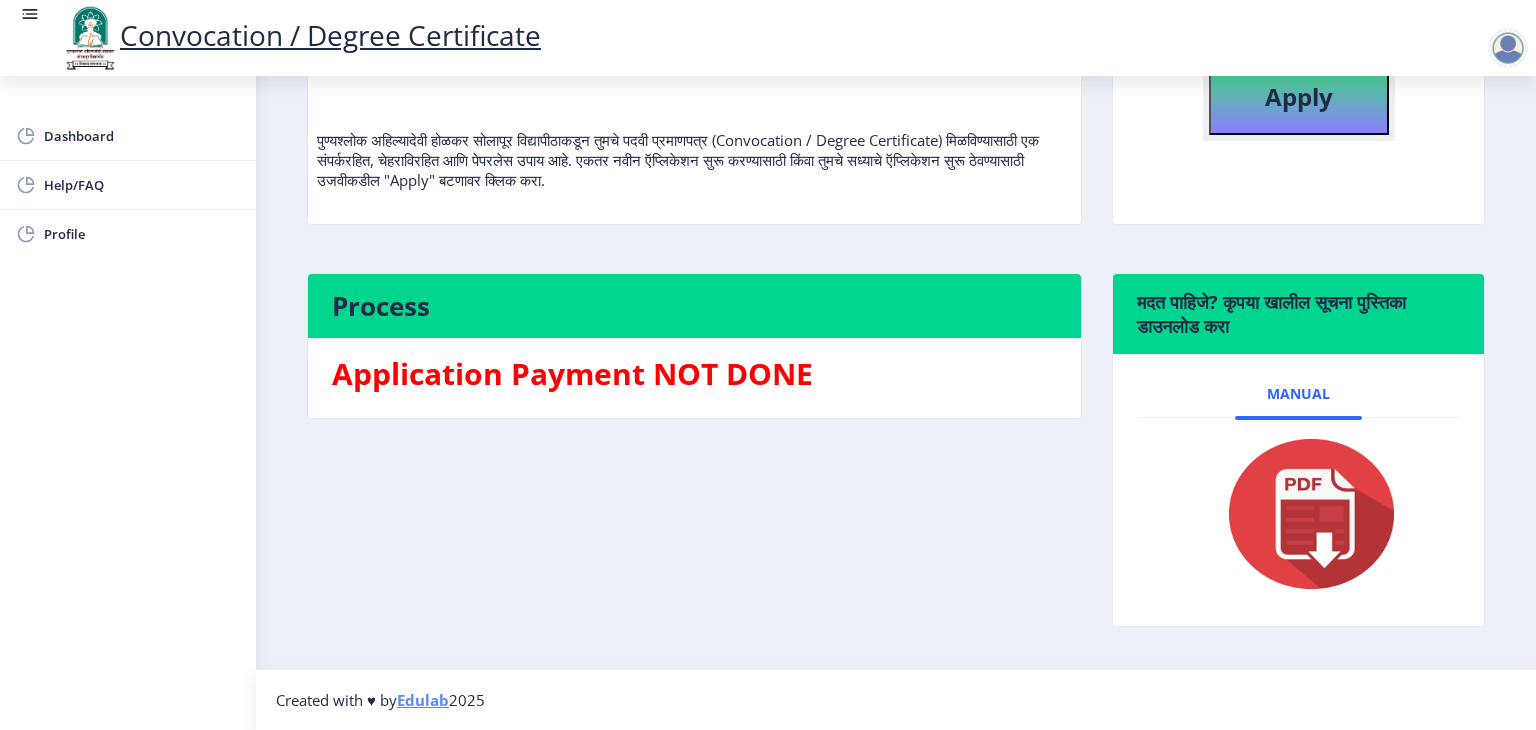 click on "Apply" 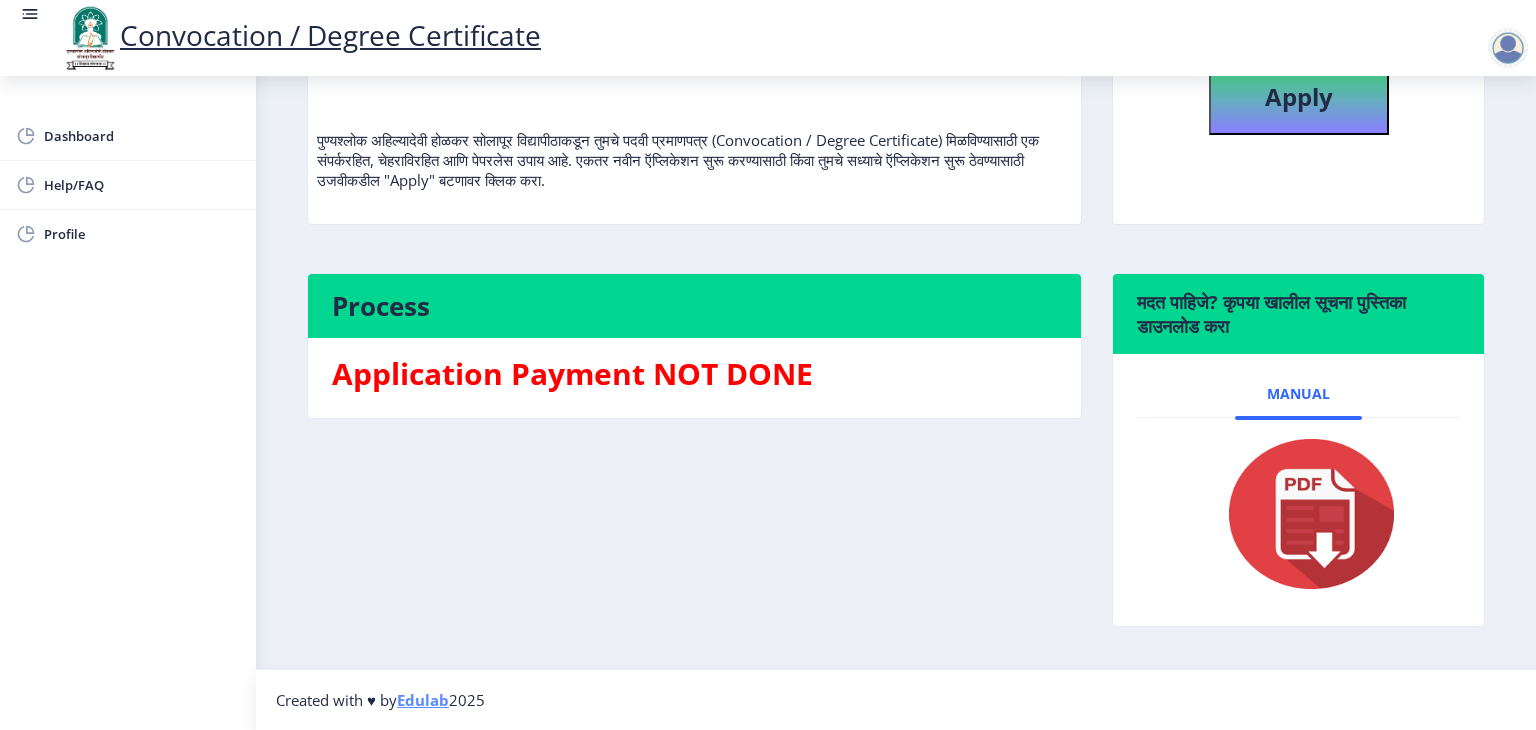 select 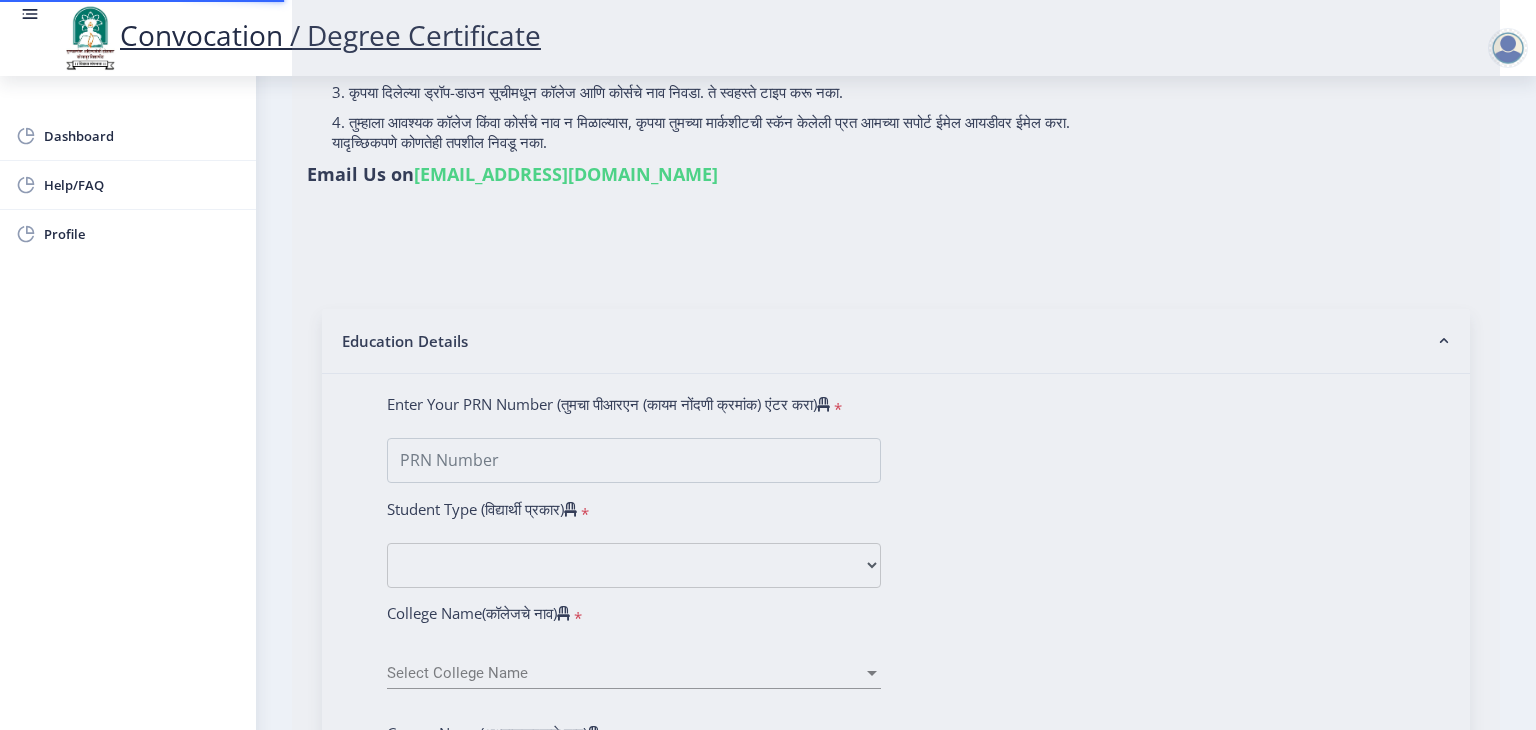 type on "202301097075877" 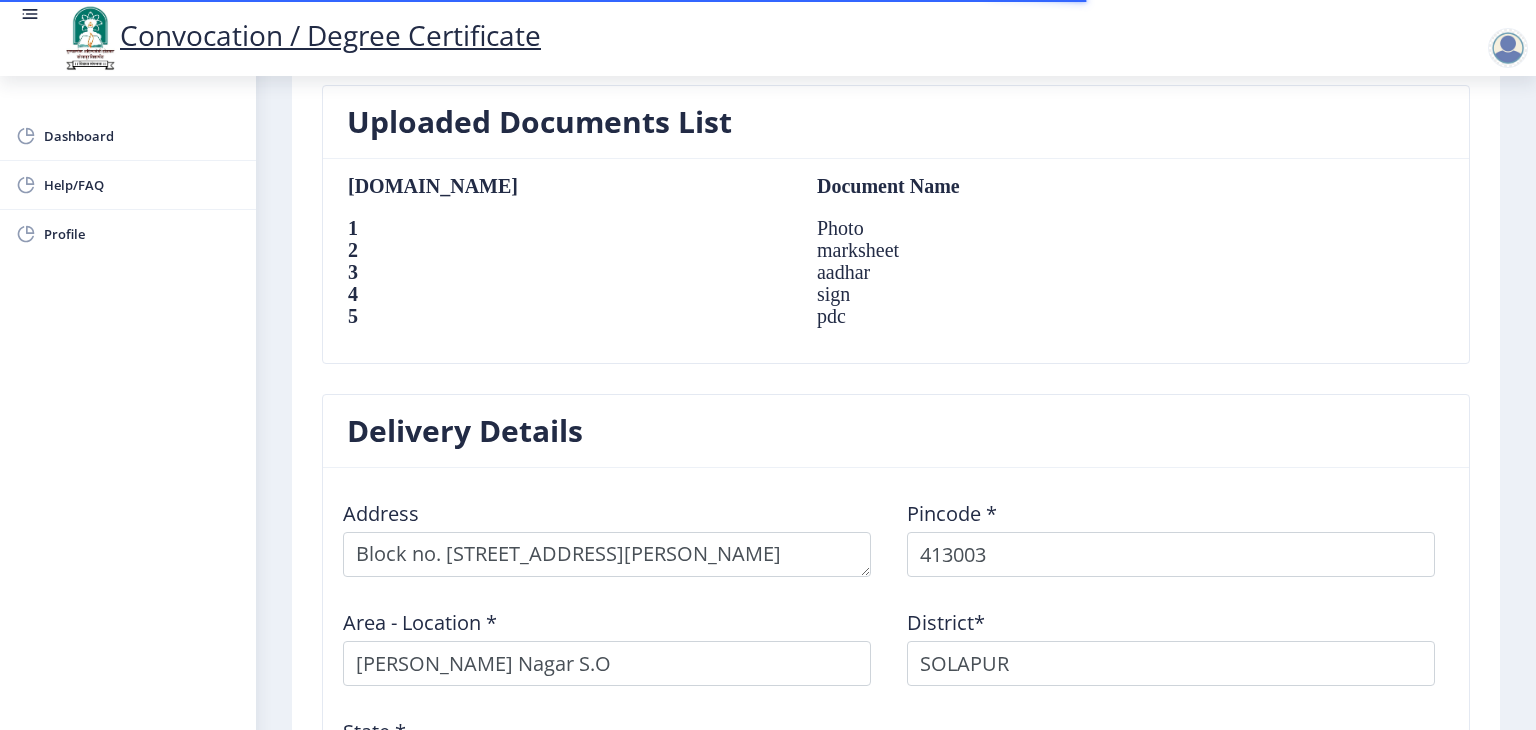 scroll, scrollTop: 1600, scrollLeft: 0, axis: vertical 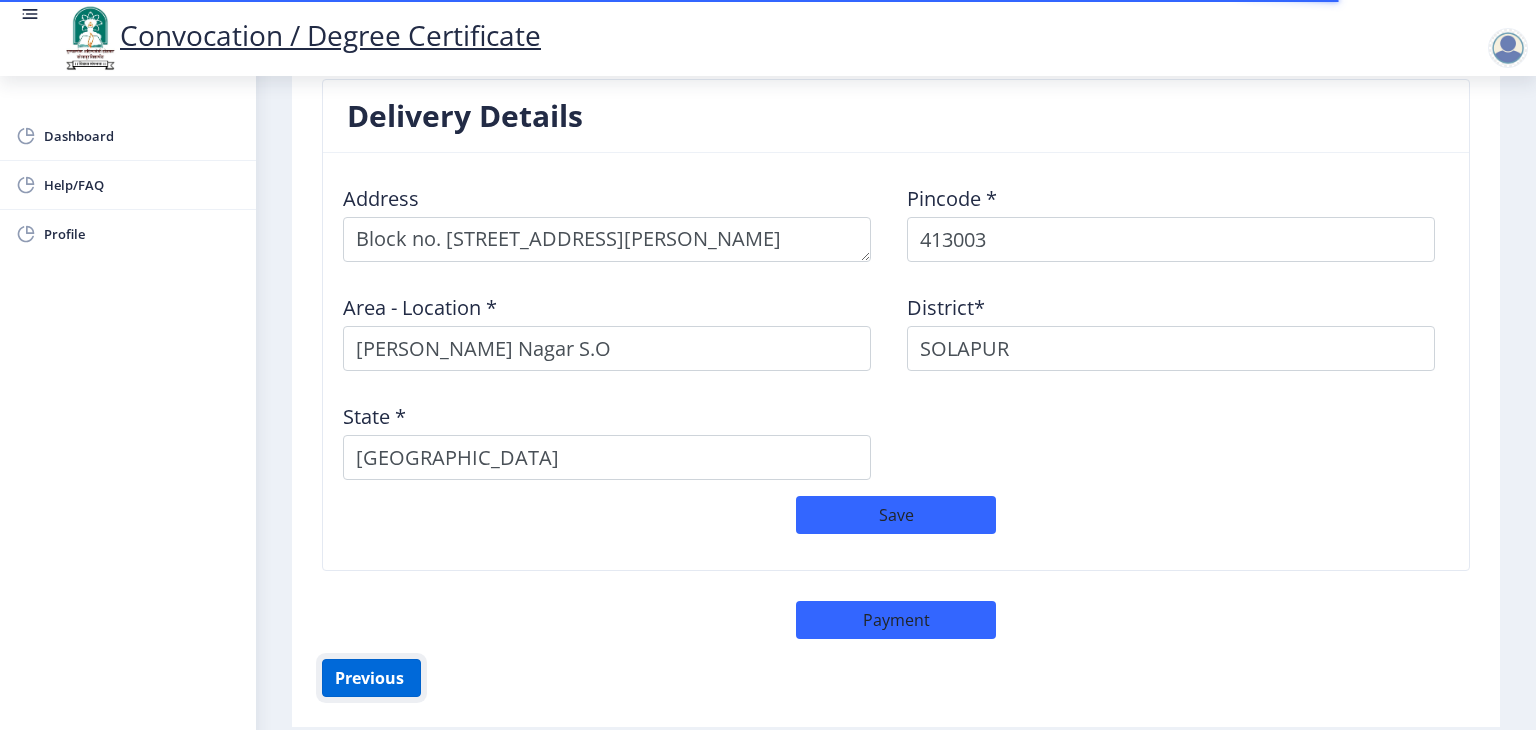 click on "Previous ‍" 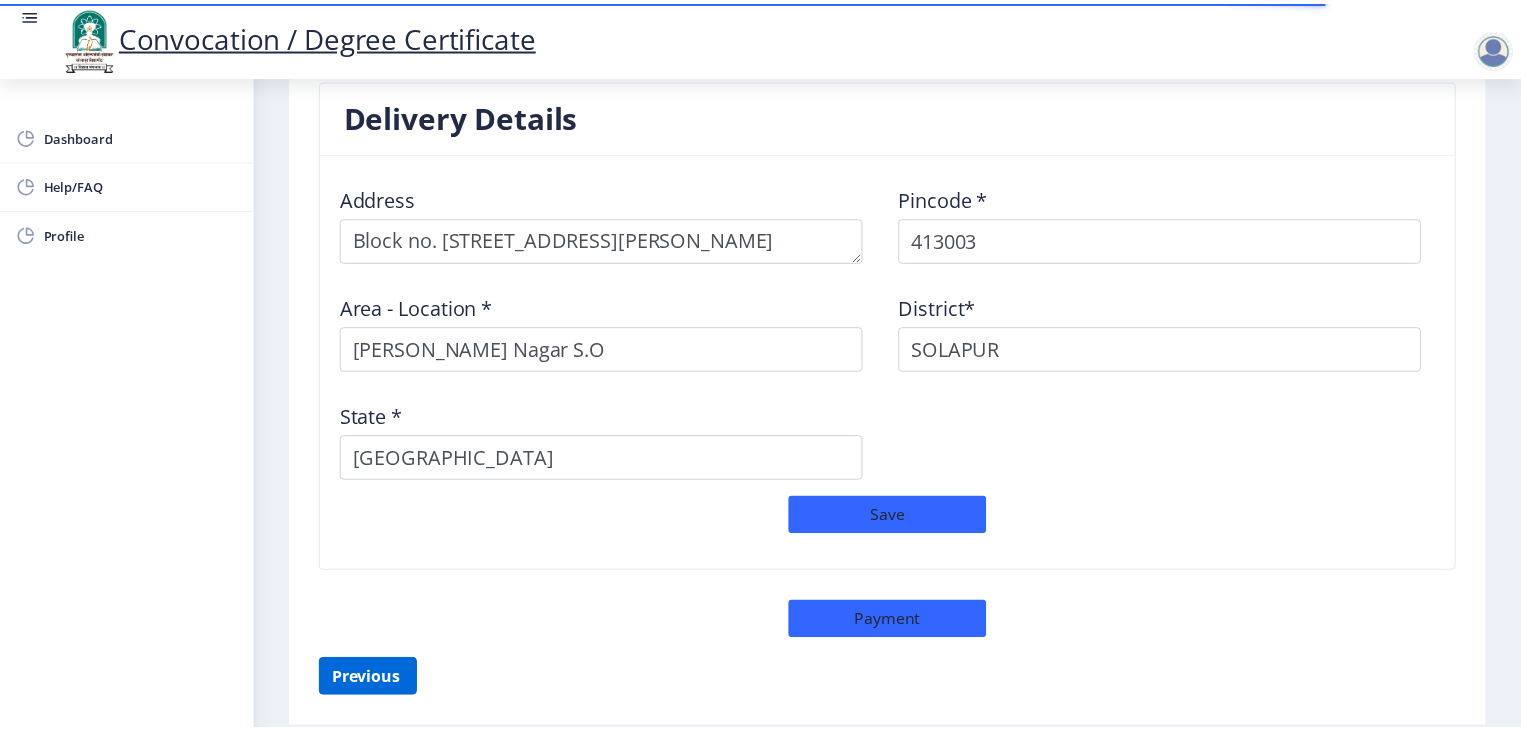 scroll, scrollTop: 218, scrollLeft: 0, axis: vertical 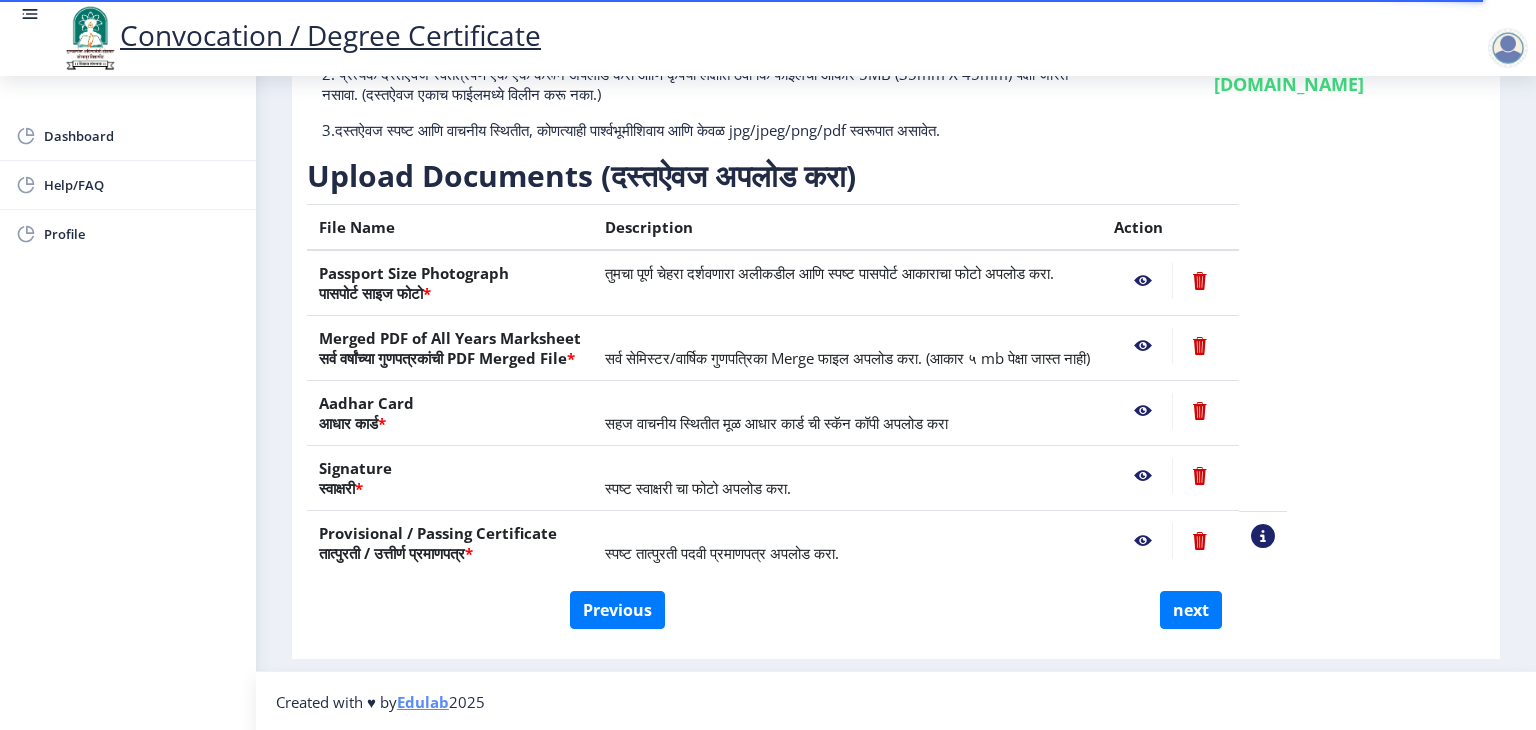 click 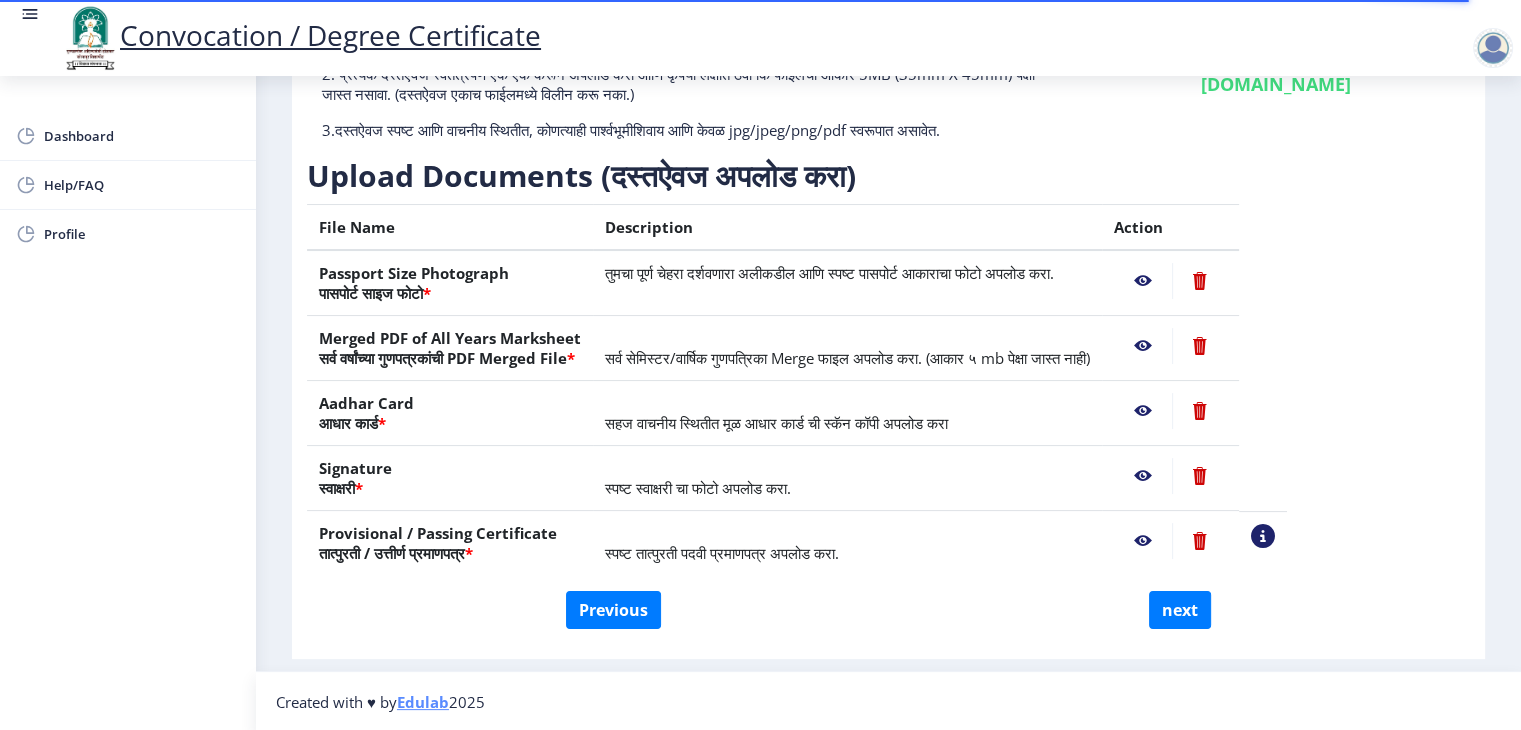 scroll, scrollTop: 238, scrollLeft: 0, axis: vertical 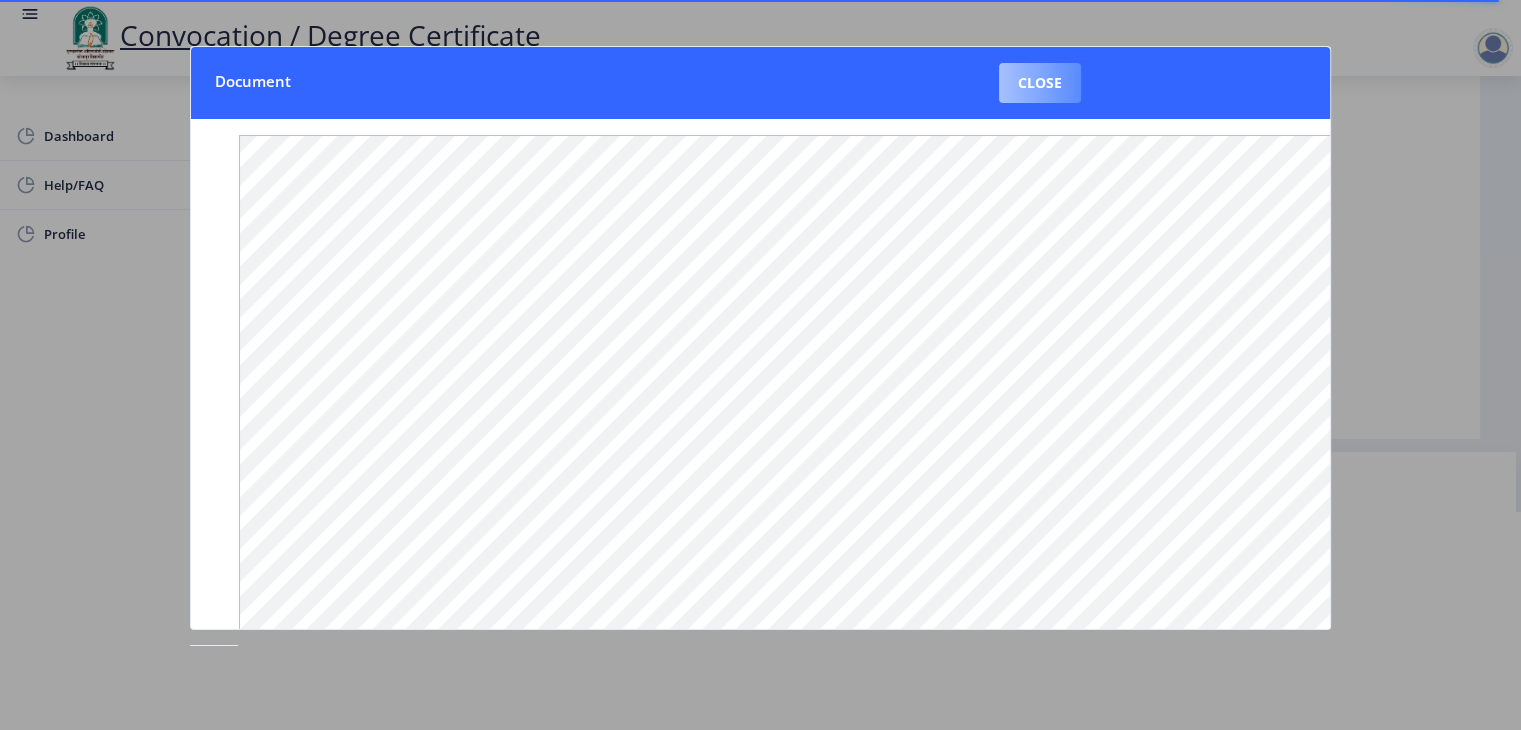 click on "Close" at bounding box center (1040, 83) 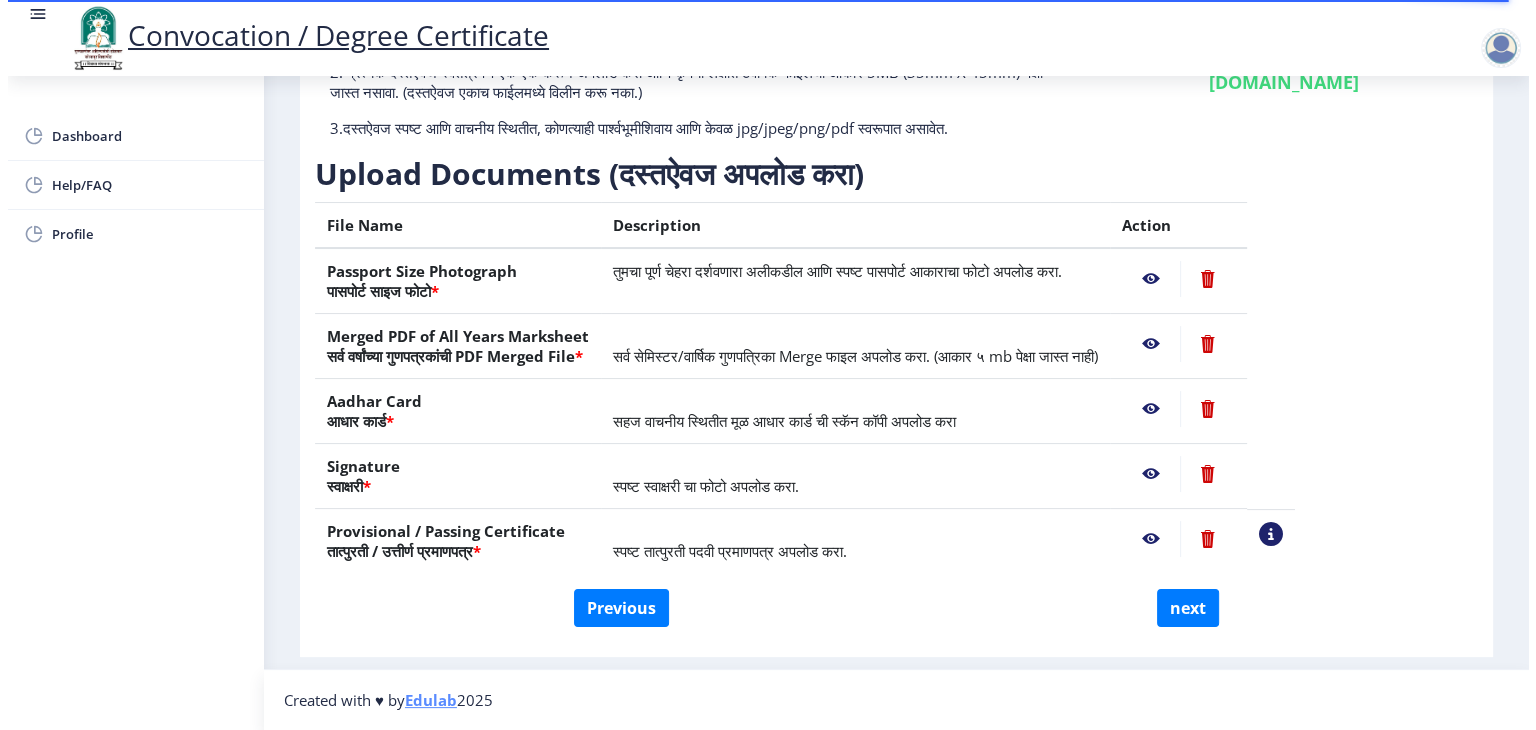 scroll, scrollTop: 23, scrollLeft: 0, axis: vertical 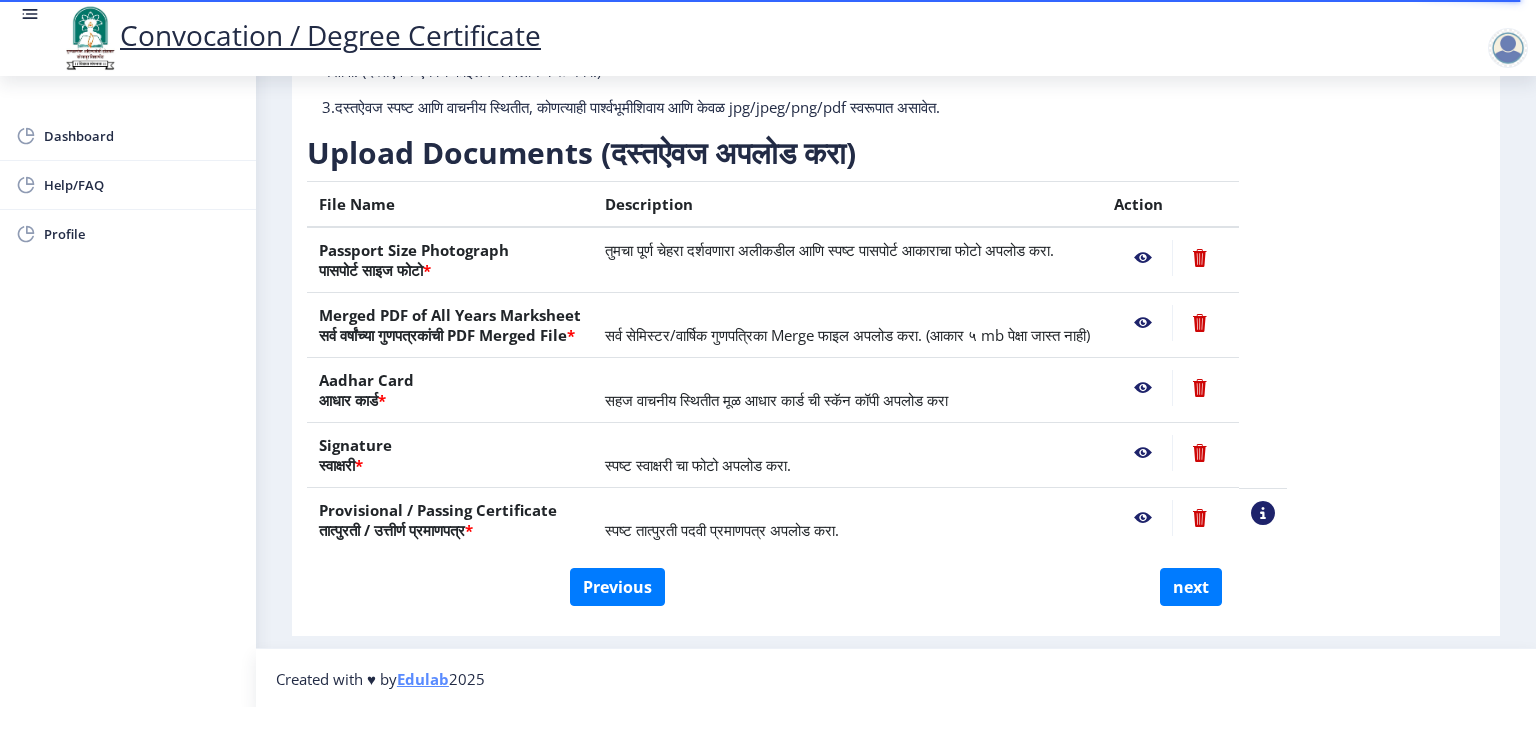 click 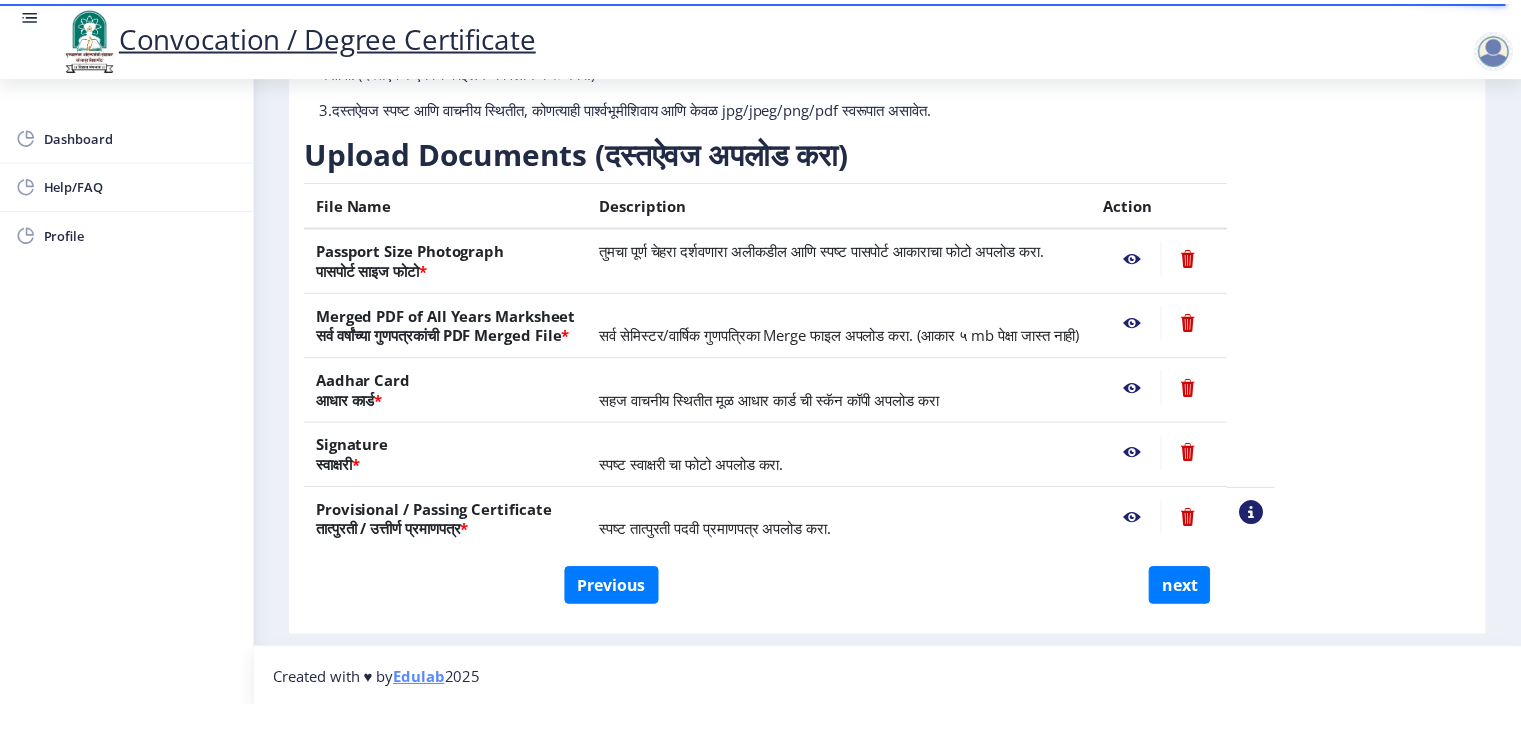 scroll, scrollTop: 0, scrollLeft: 0, axis: both 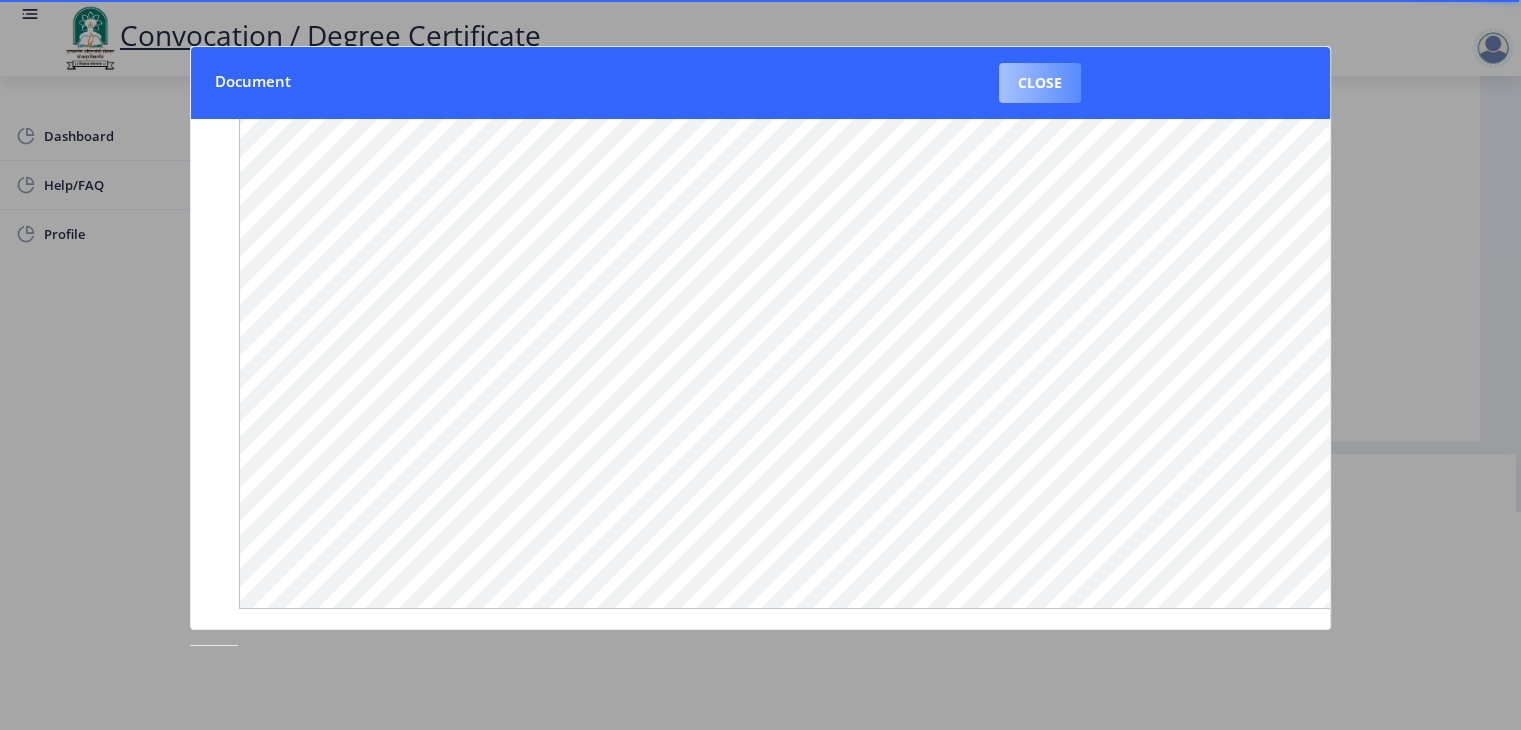 click on "Close" at bounding box center [1040, 83] 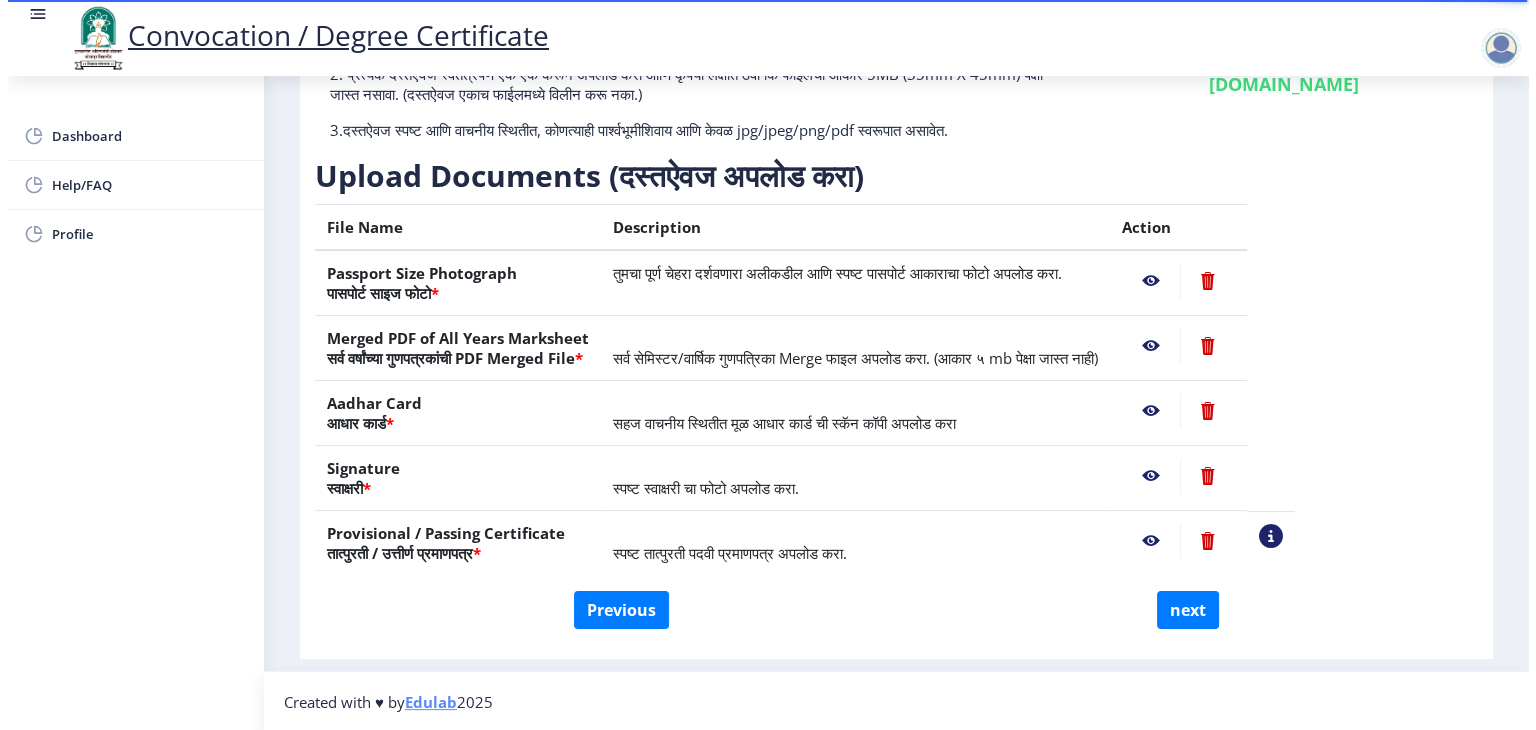 scroll, scrollTop: 23, scrollLeft: 0, axis: vertical 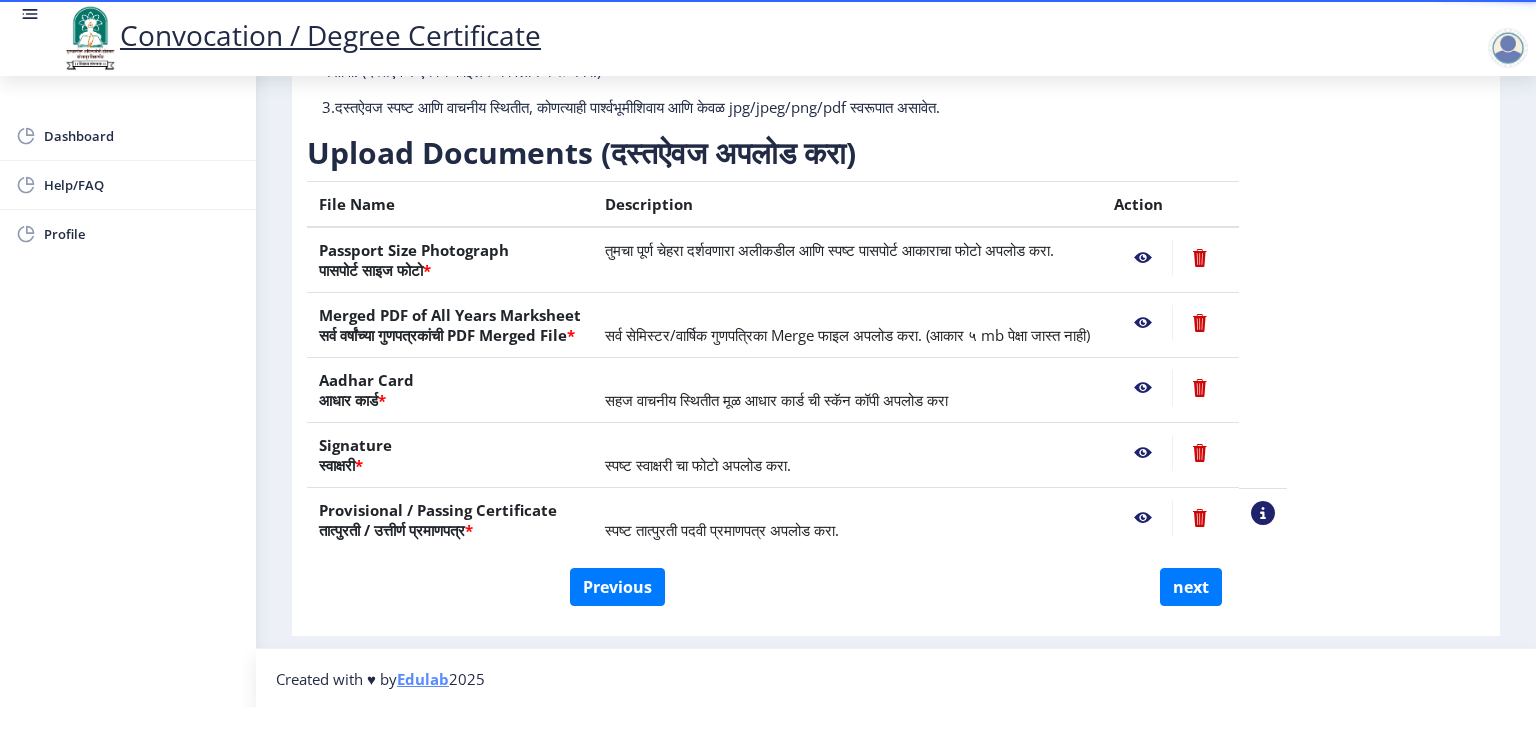 click 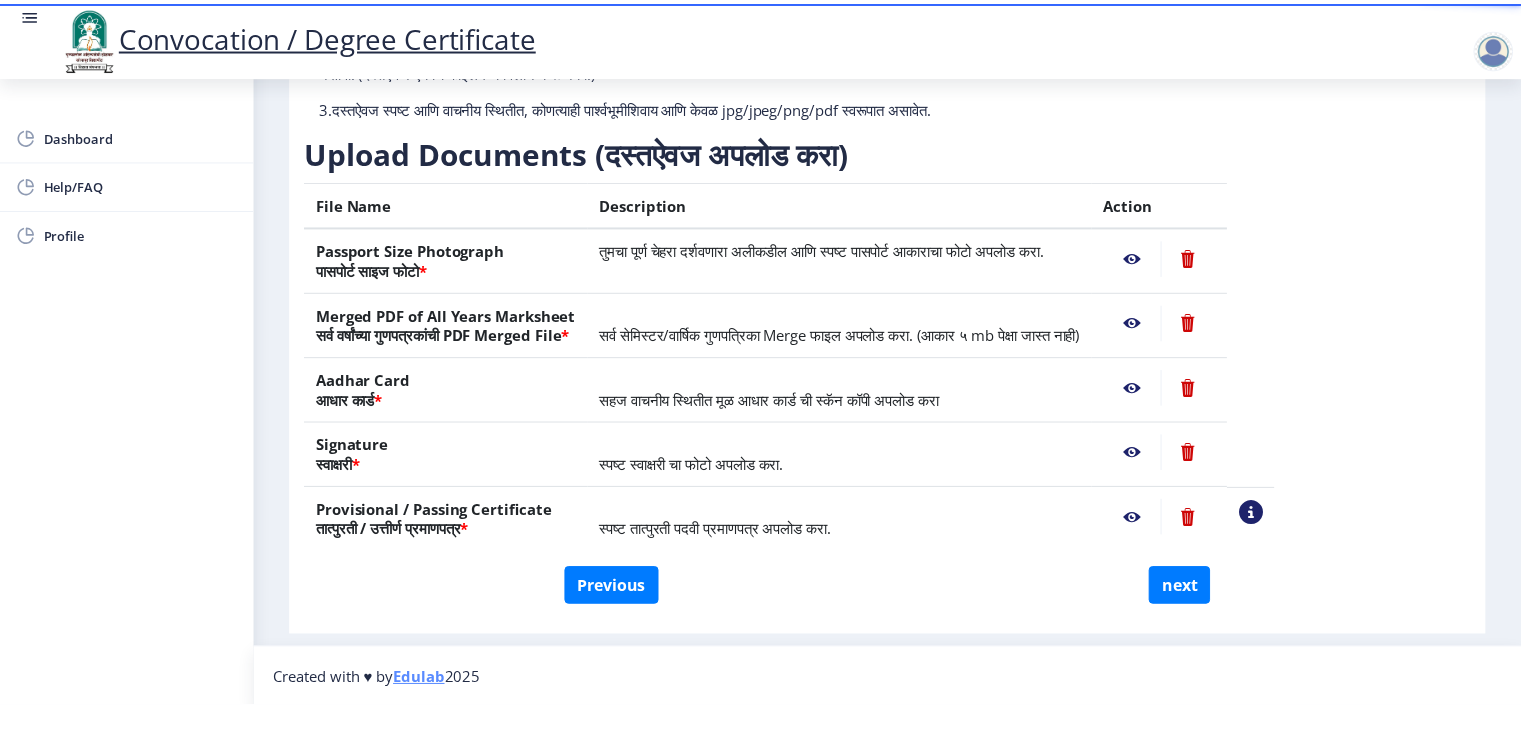 scroll, scrollTop: 0, scrollLeft: 0, axis: both 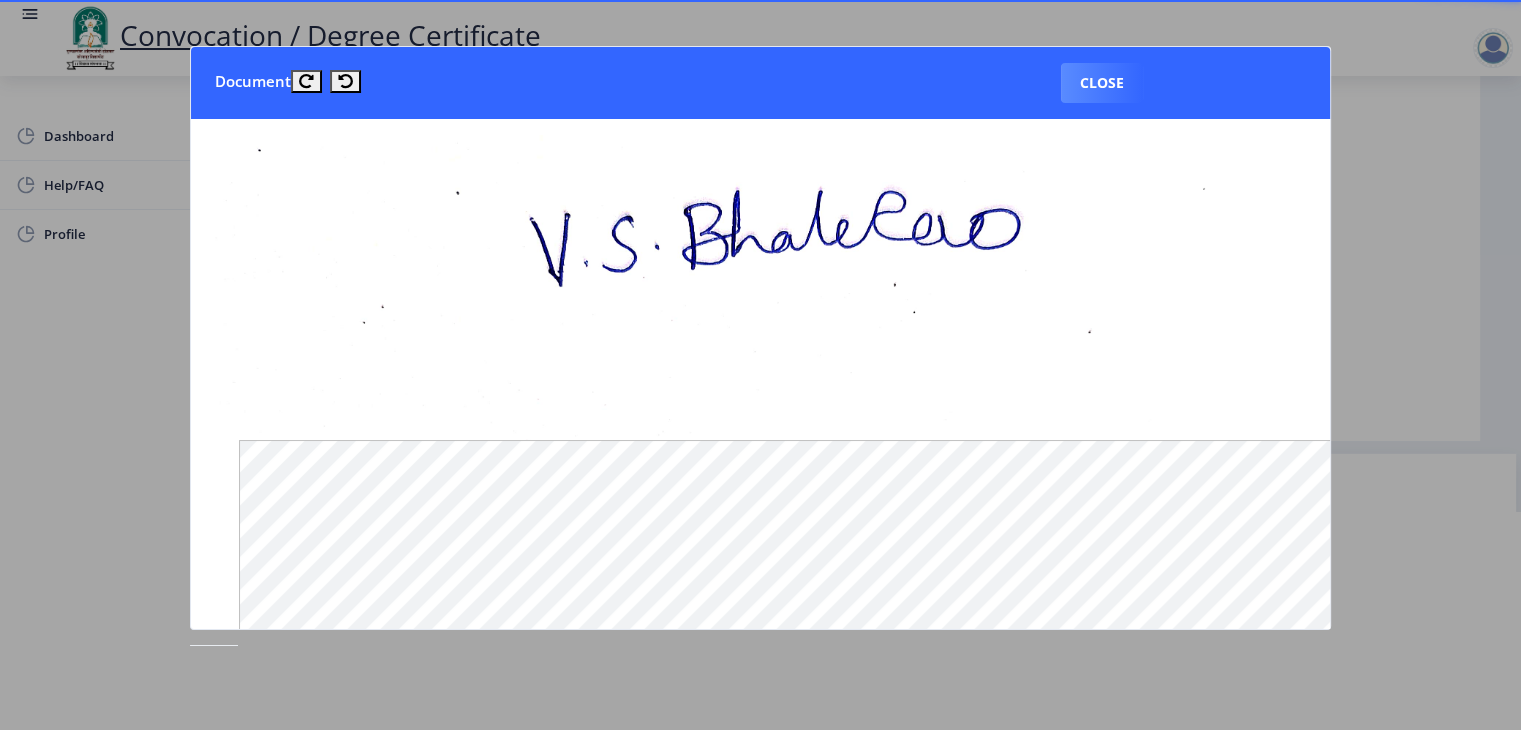 click on "Close" at bounding box center (1102, 83) 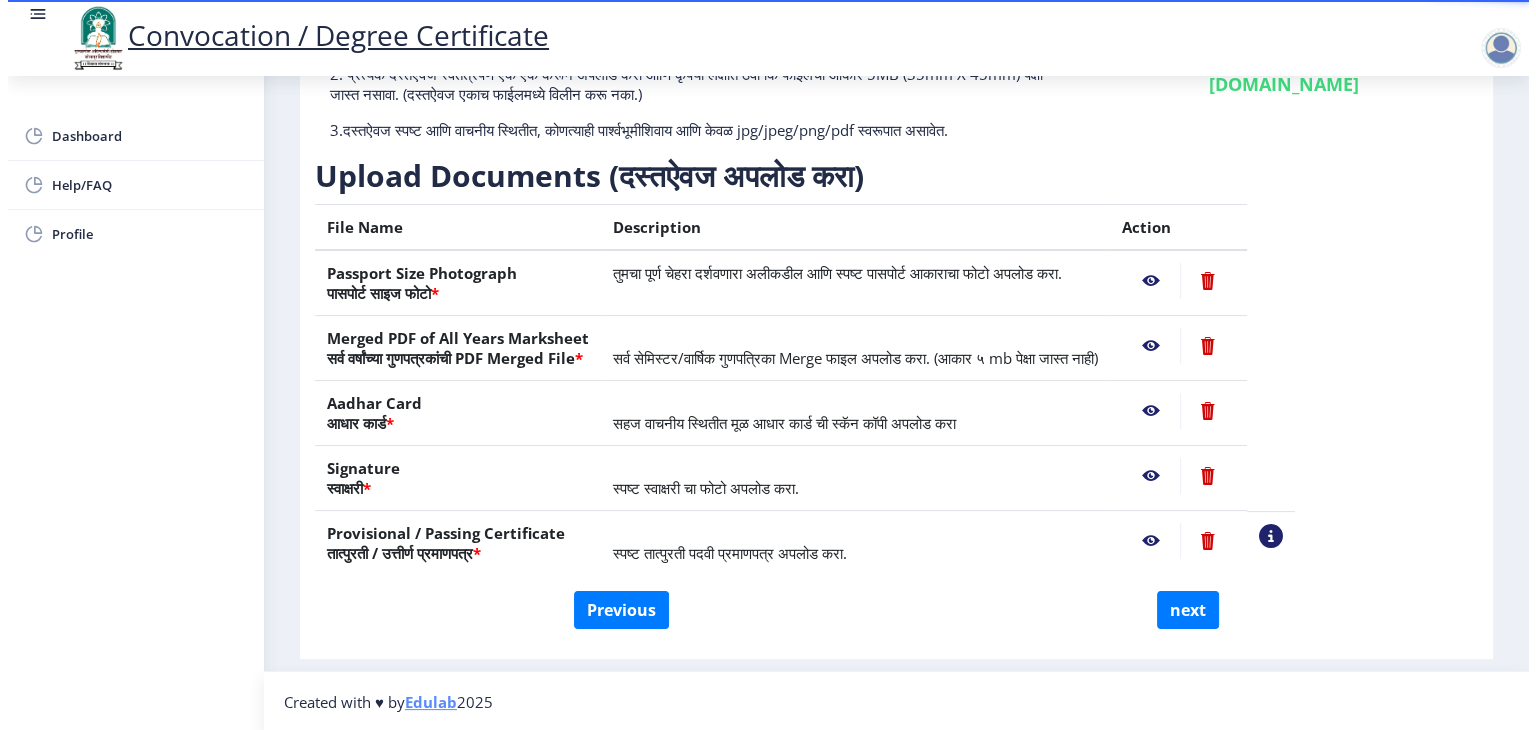 scroll, scrollTop: 23, scrollLeft: 0, axis: vertical 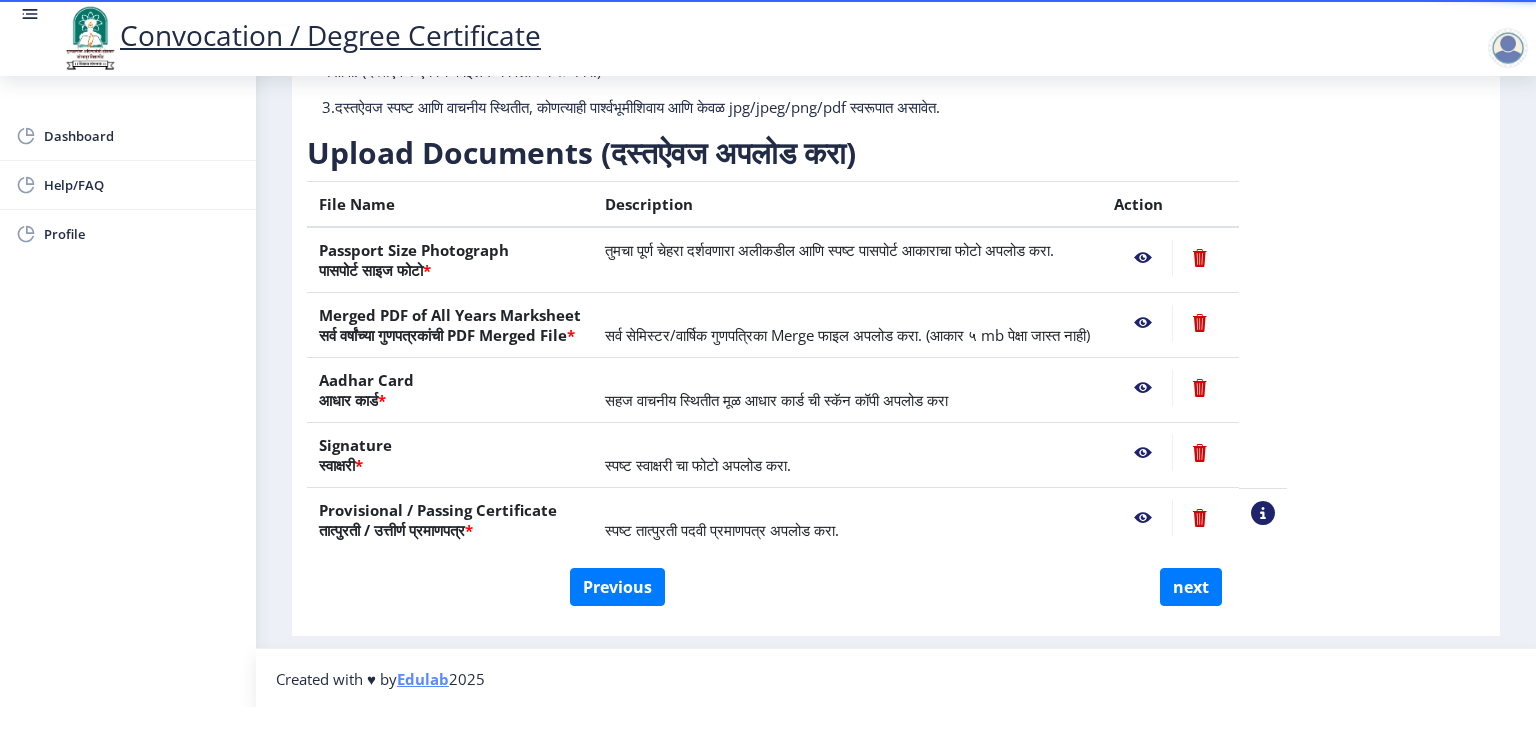 click 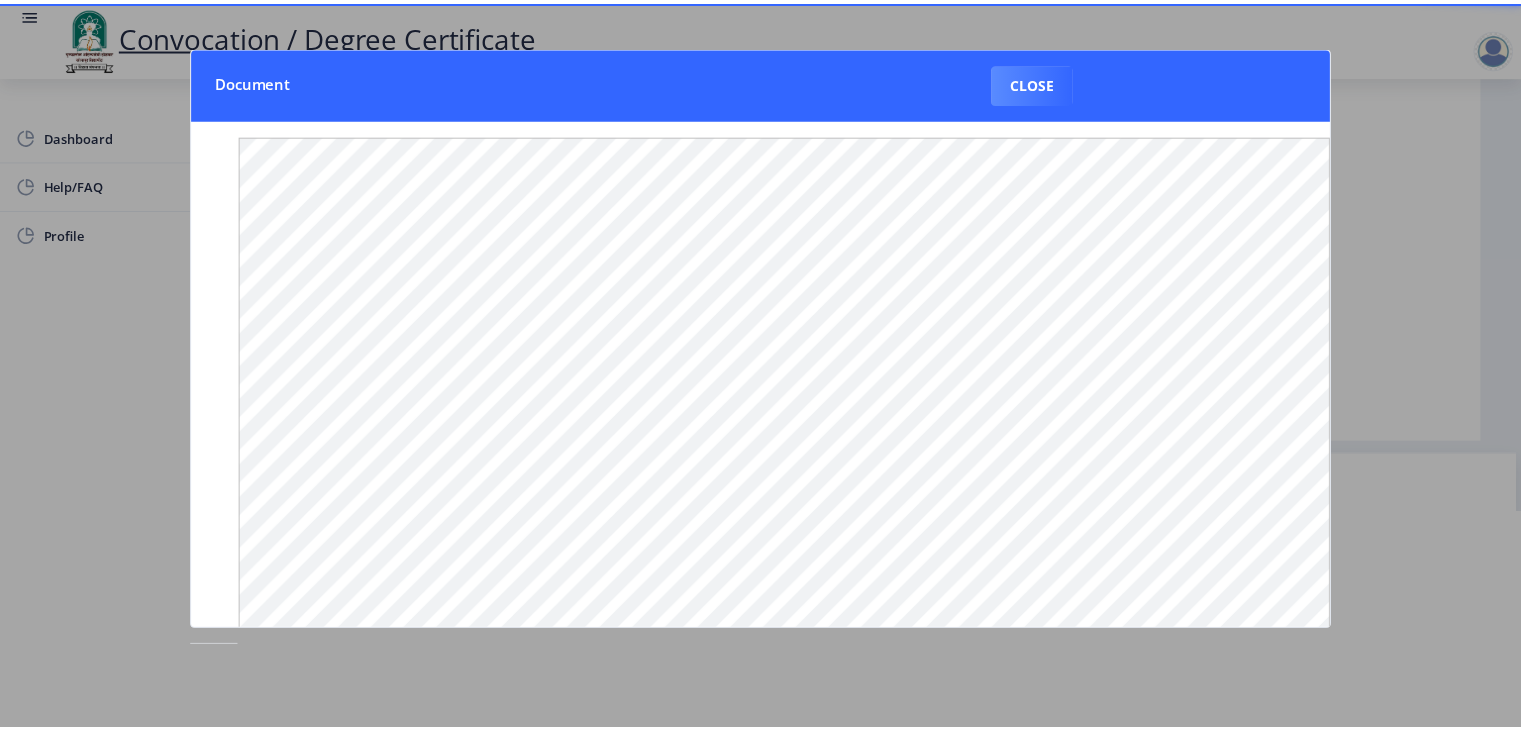 scroll, scrollTop: 0, scrollLeft: 0, axis: both 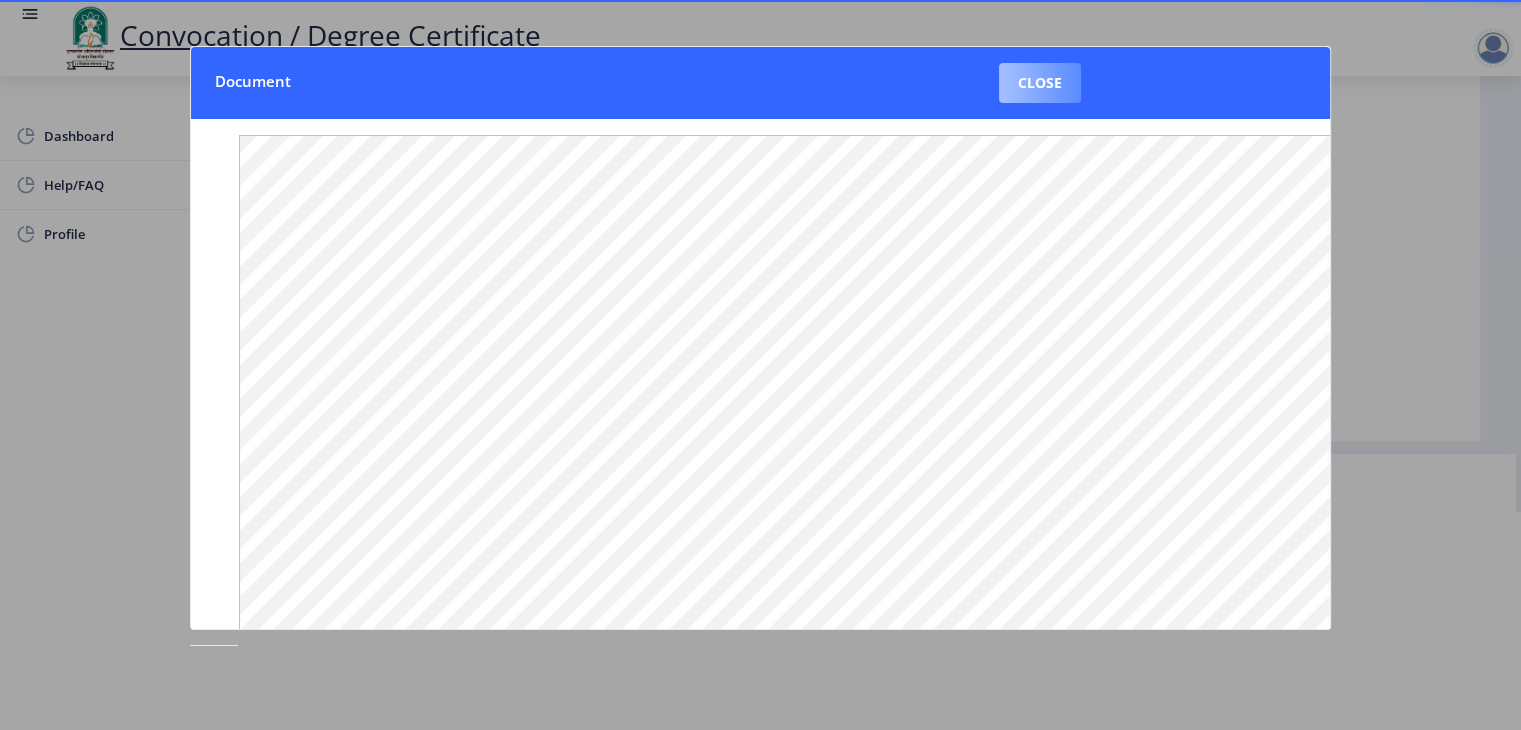 click on "Close" at bounding box center (1040, 83) 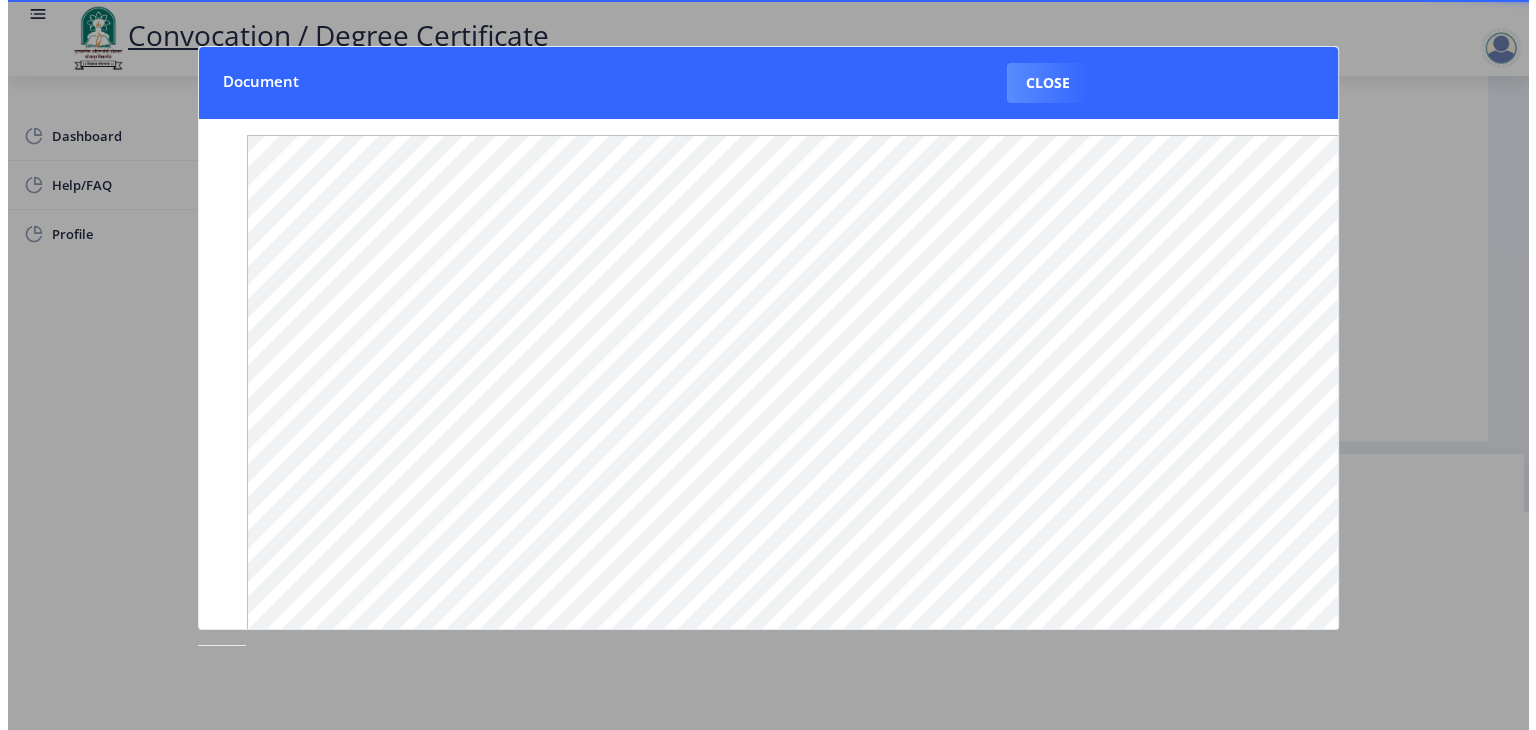 scroll, scrollTop: 23, scrollLeft: 0, axis: vertical 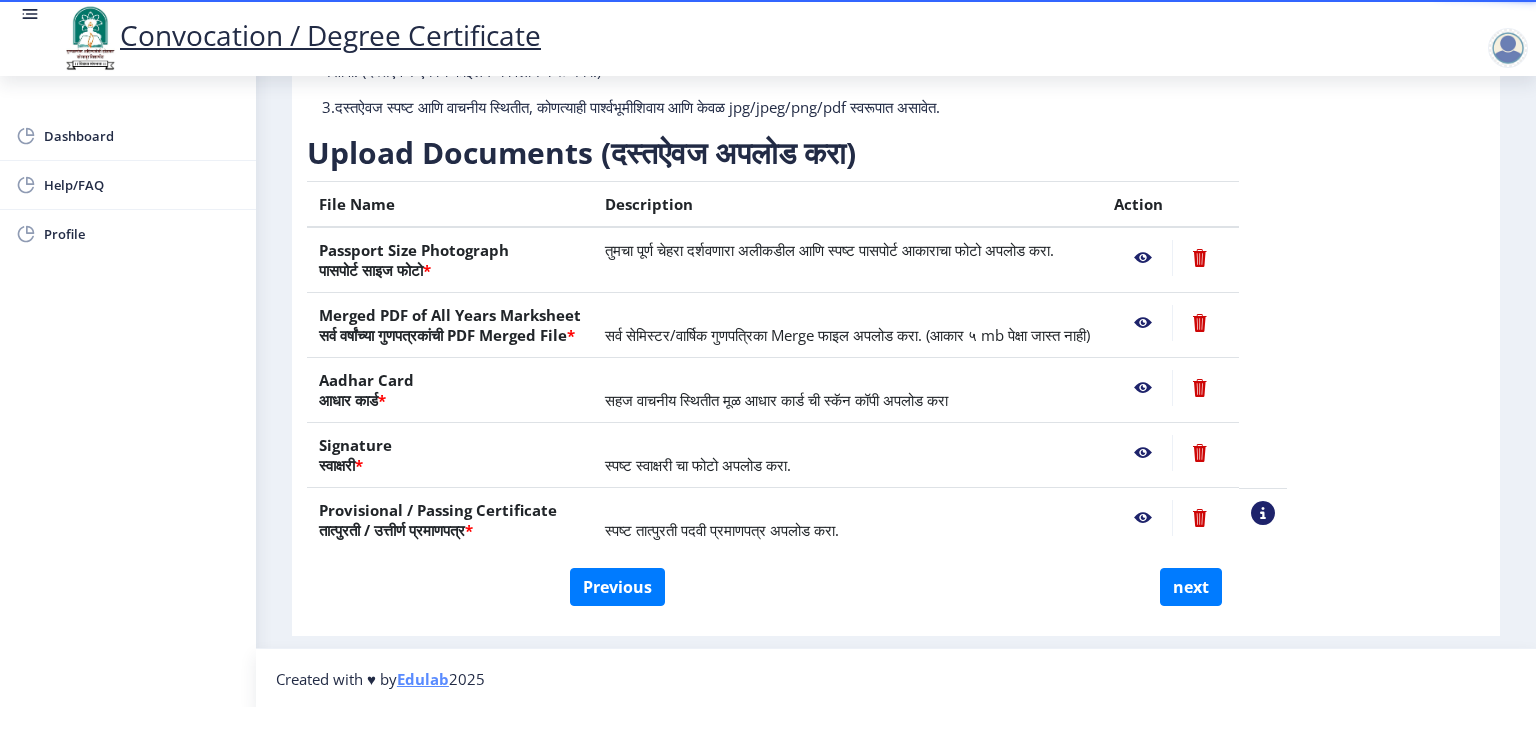 click 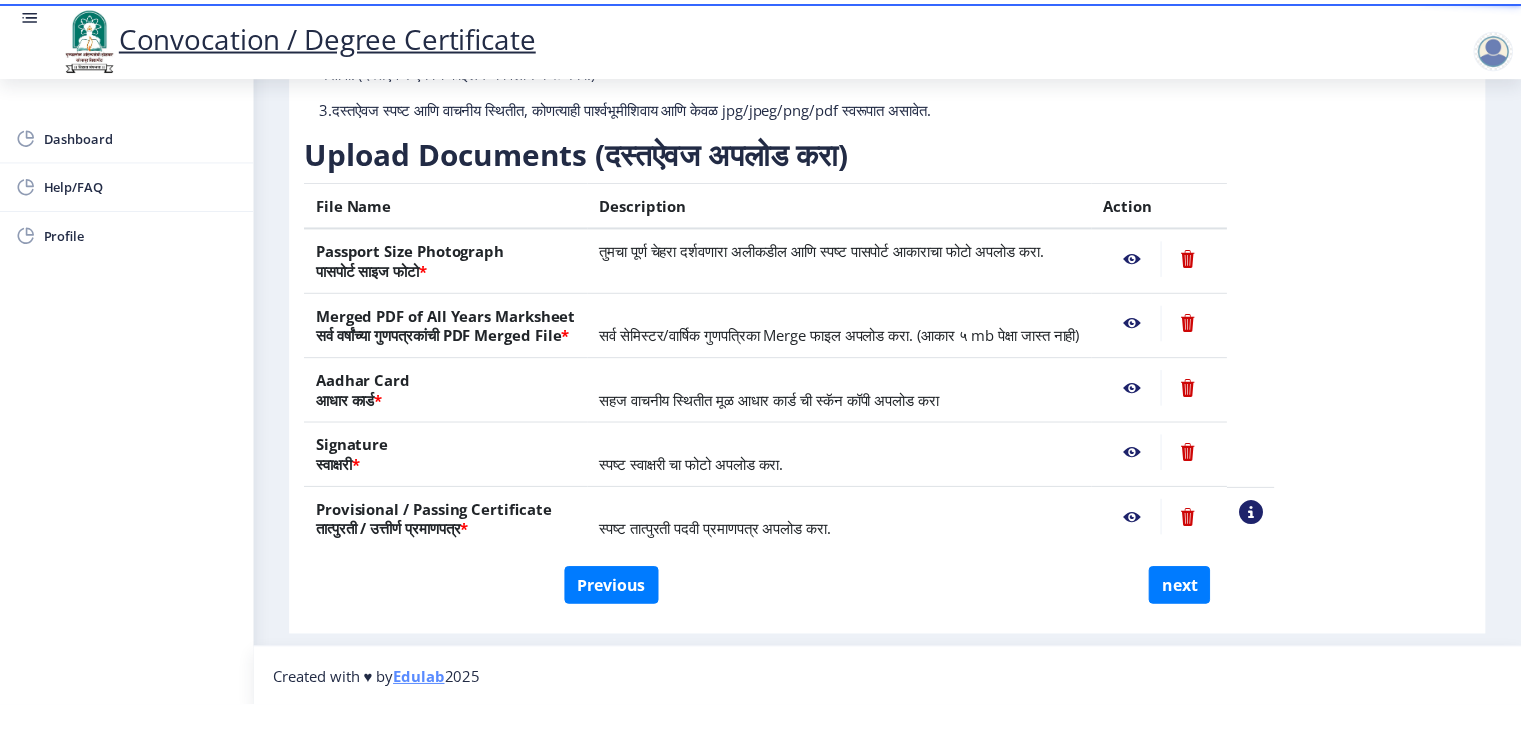 scroll, scrollTop: 0, scrollLeft: 0, axis: both 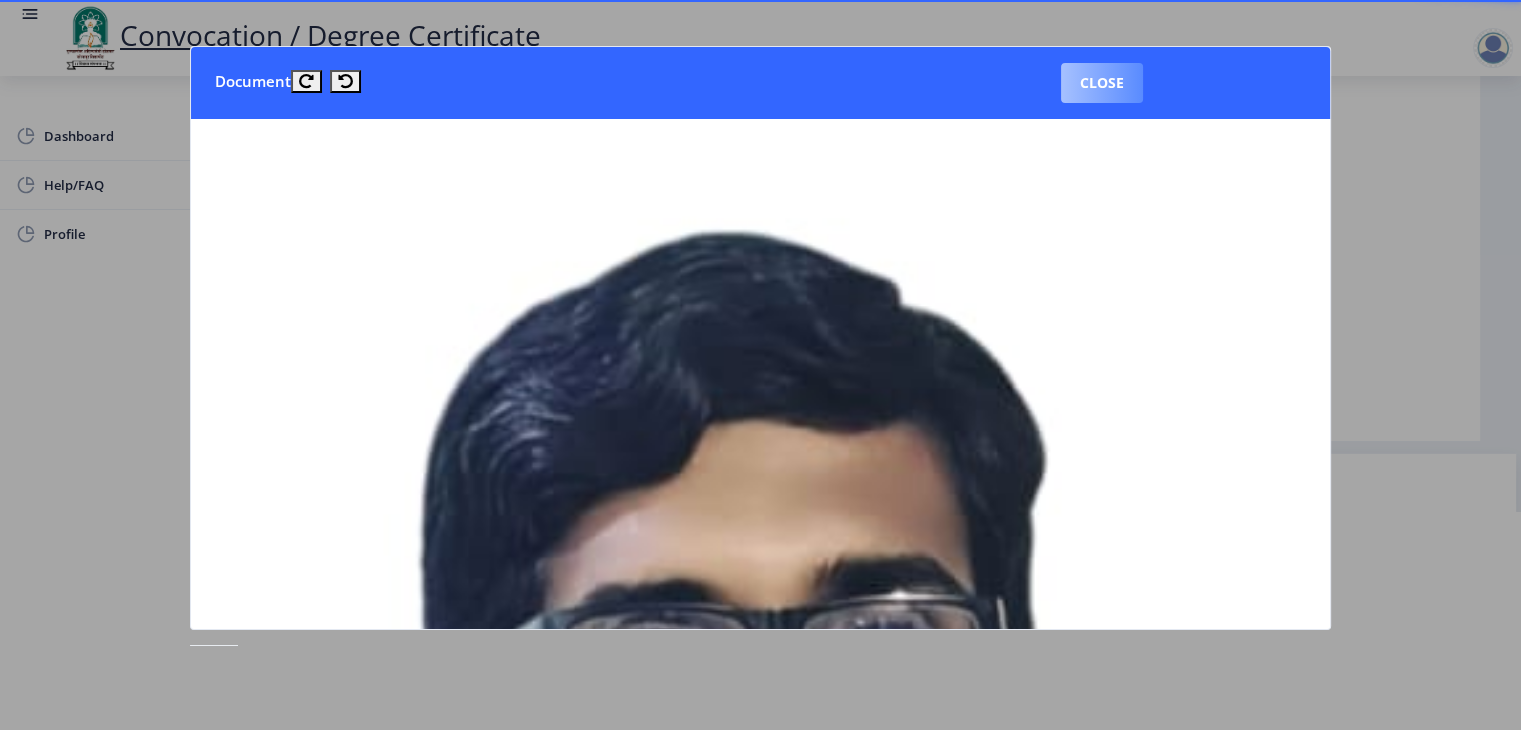 click on "Close" at bounding box center (1102, 83) 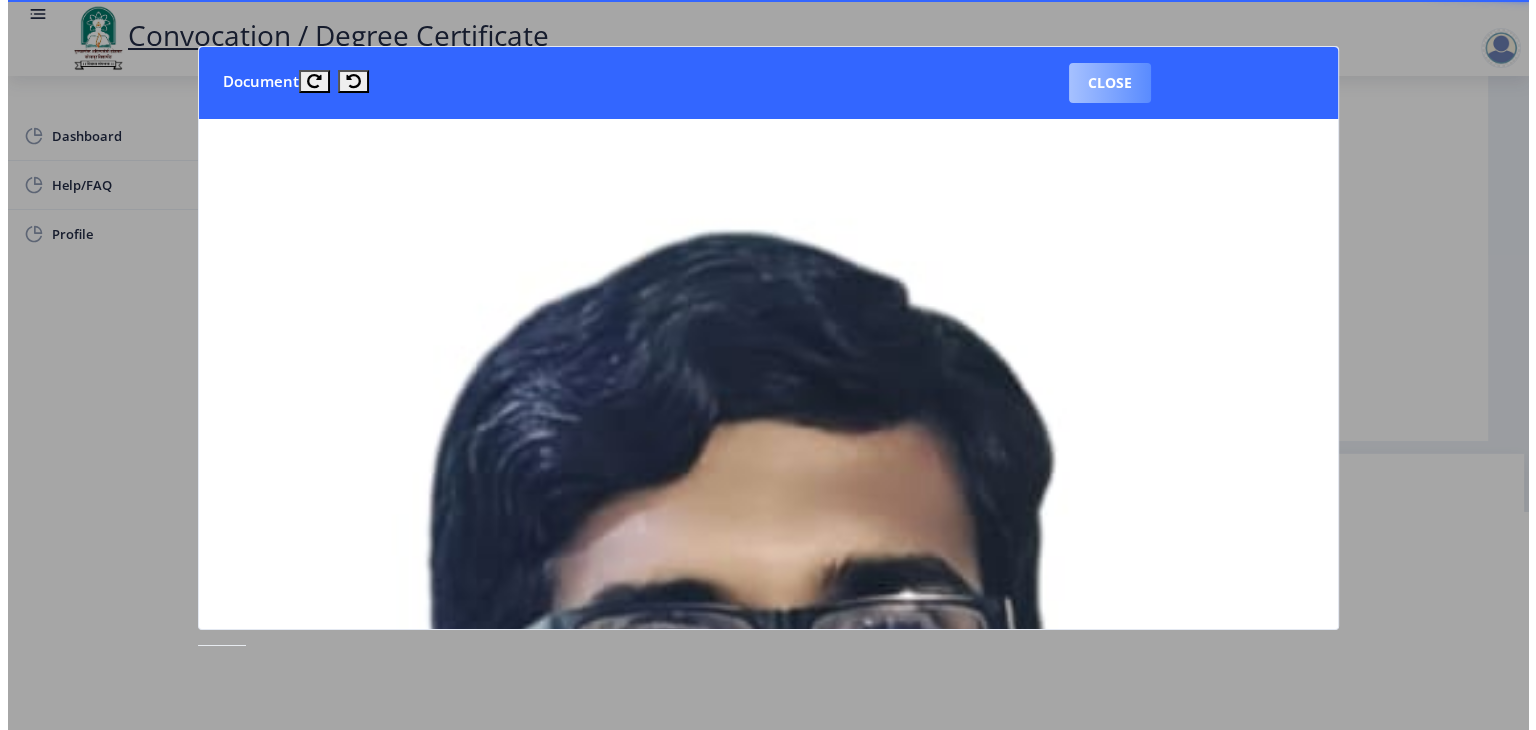 scroll, scrollTop: 23, scrollLeft: 0, axis: vertical 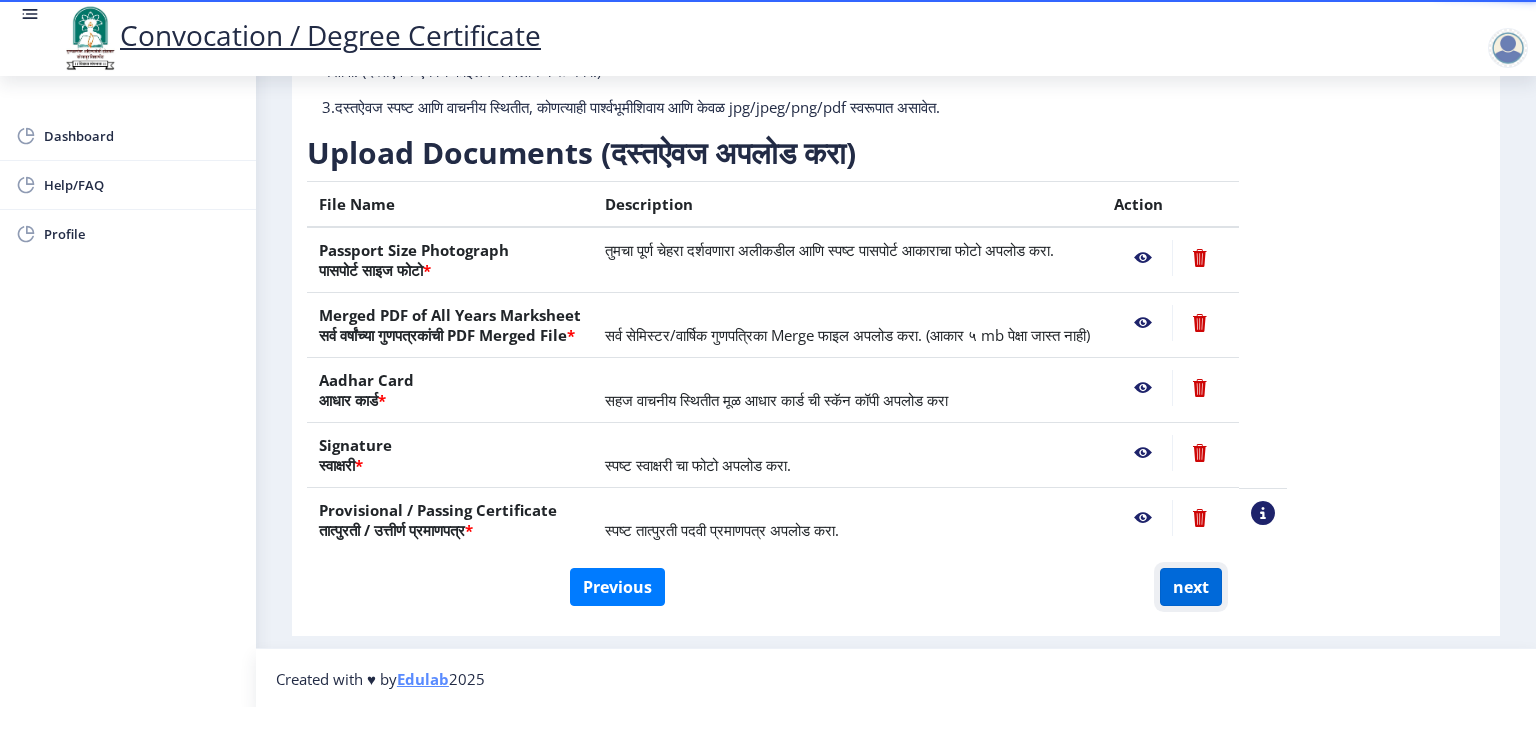 click on "next" 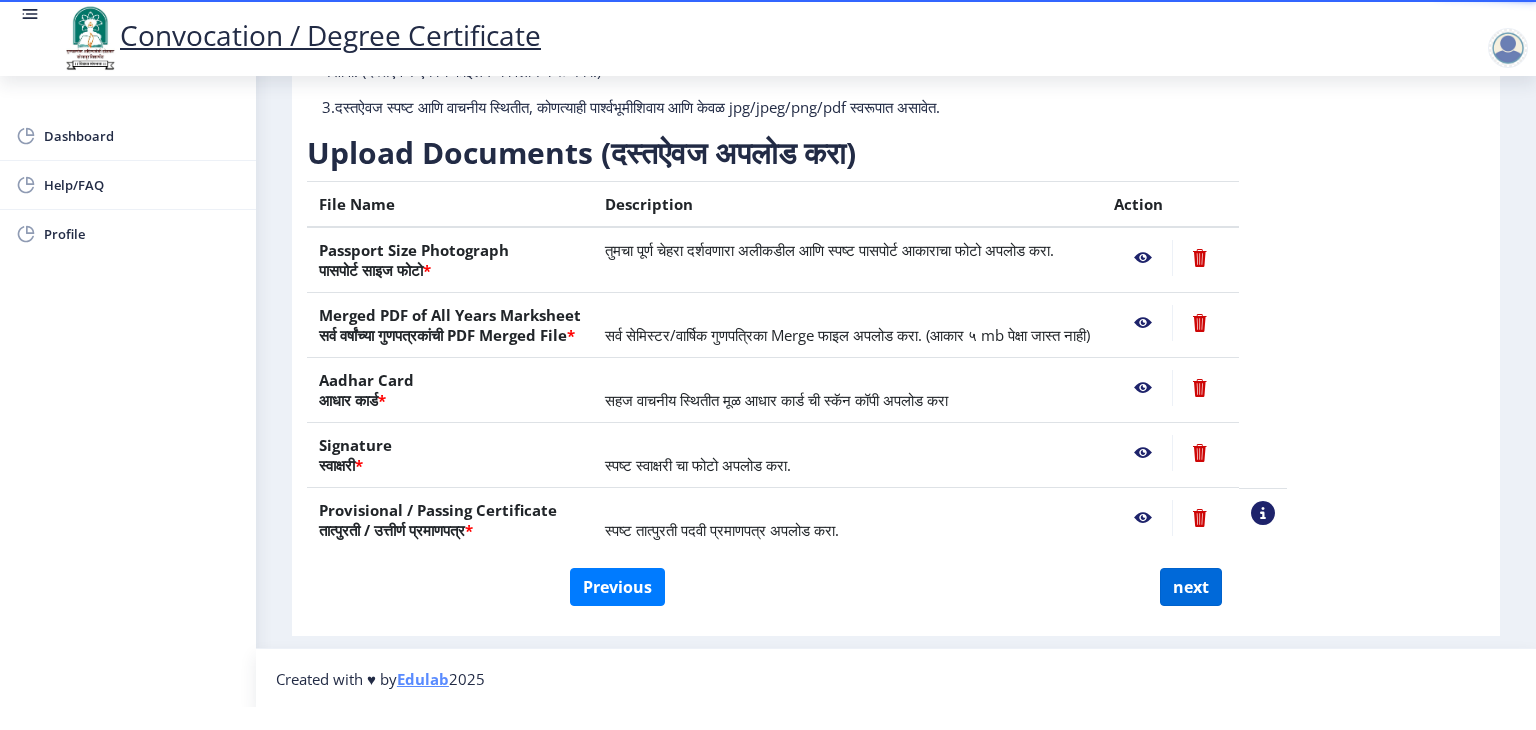 select 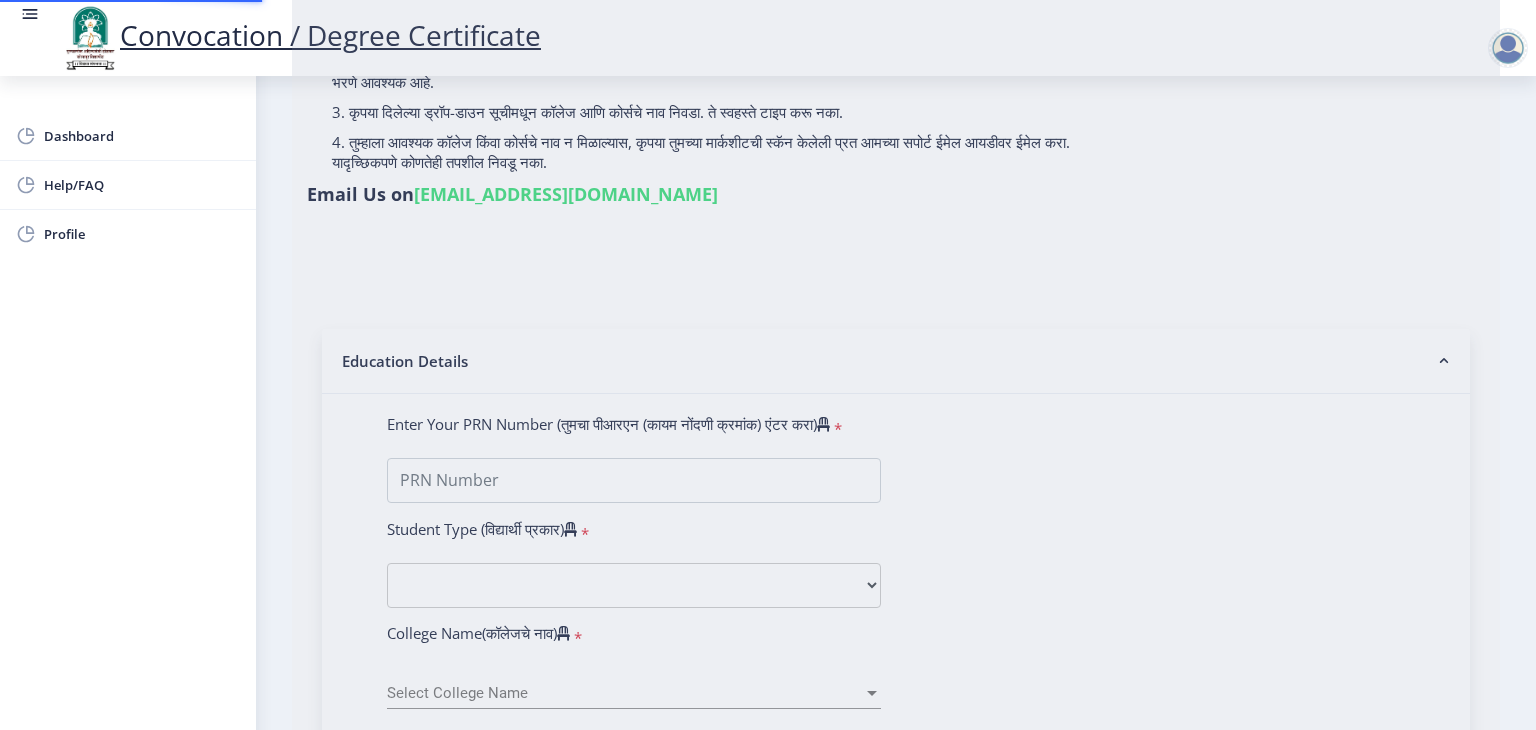 type on "Shri [PERSON_NAME] [PERSON_NAME]" 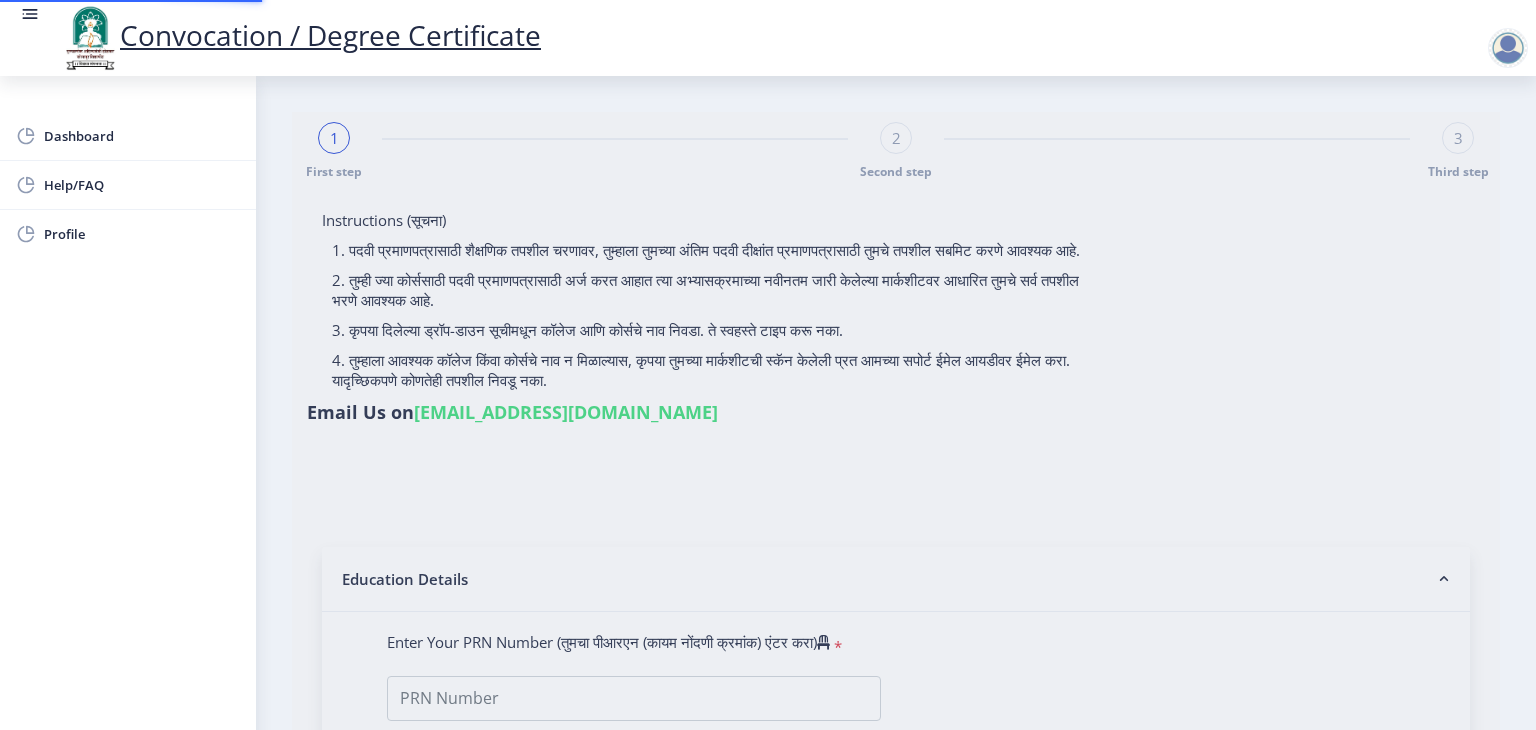 scroll, scrollTop: 0, scrollLeft: 0, axis: both 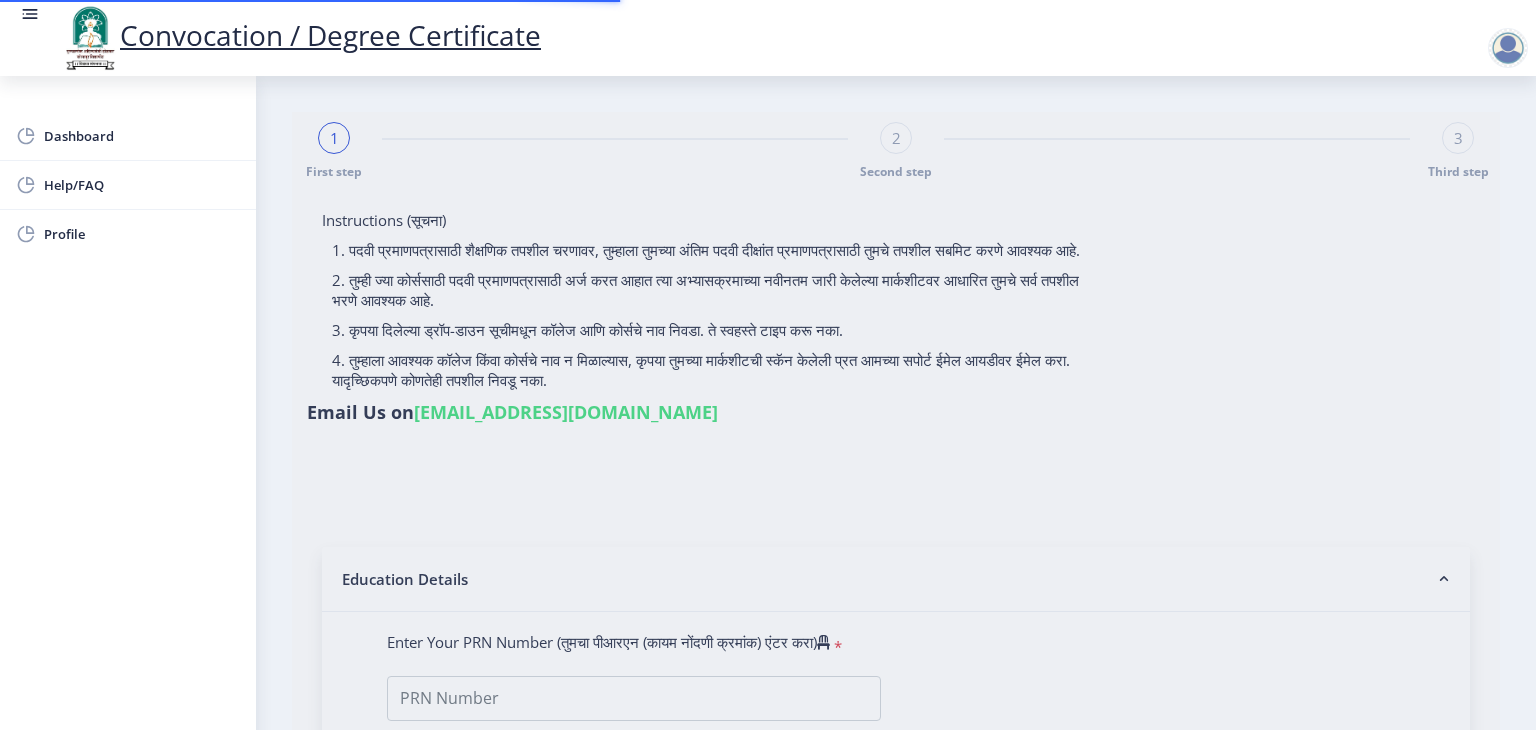 type on "202301097075877" 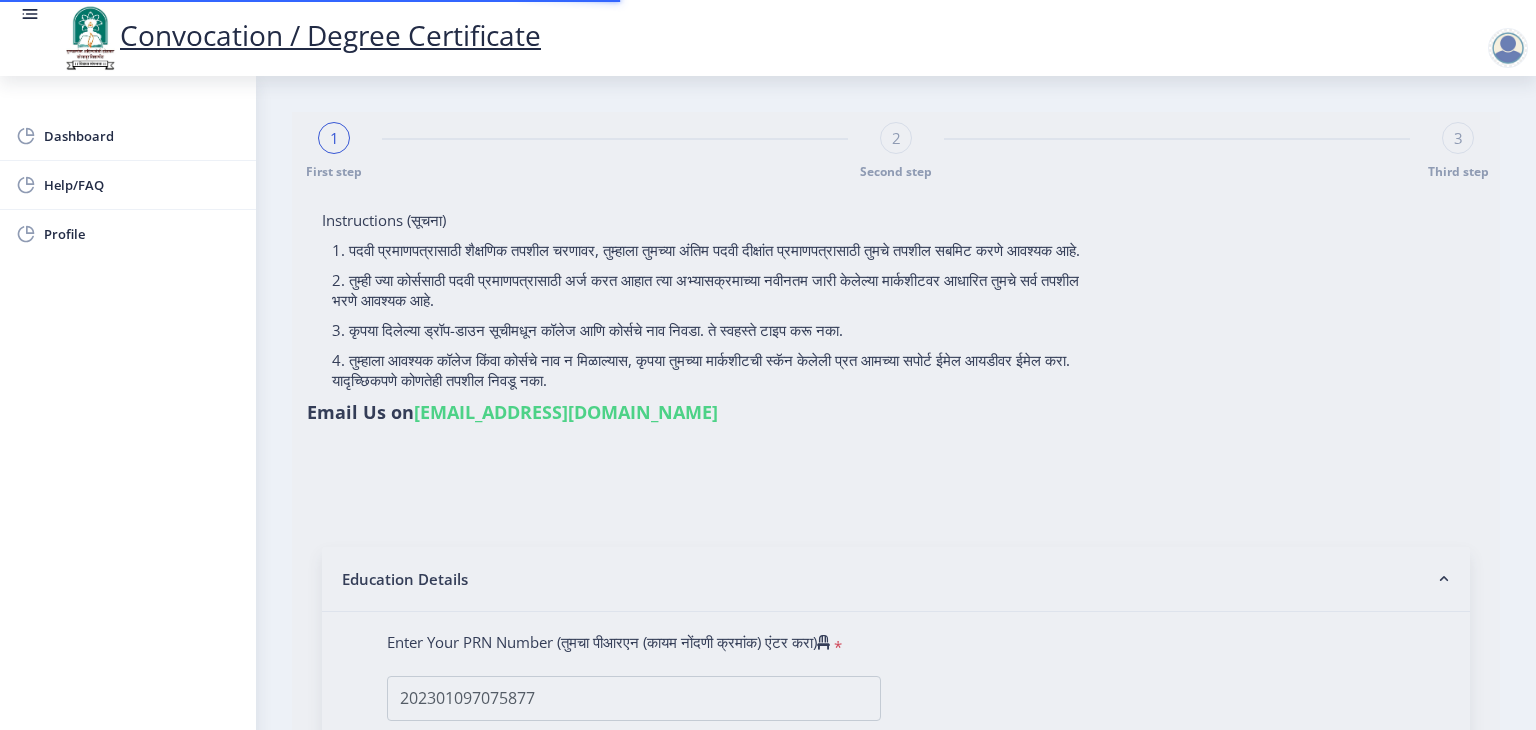 select on "English" 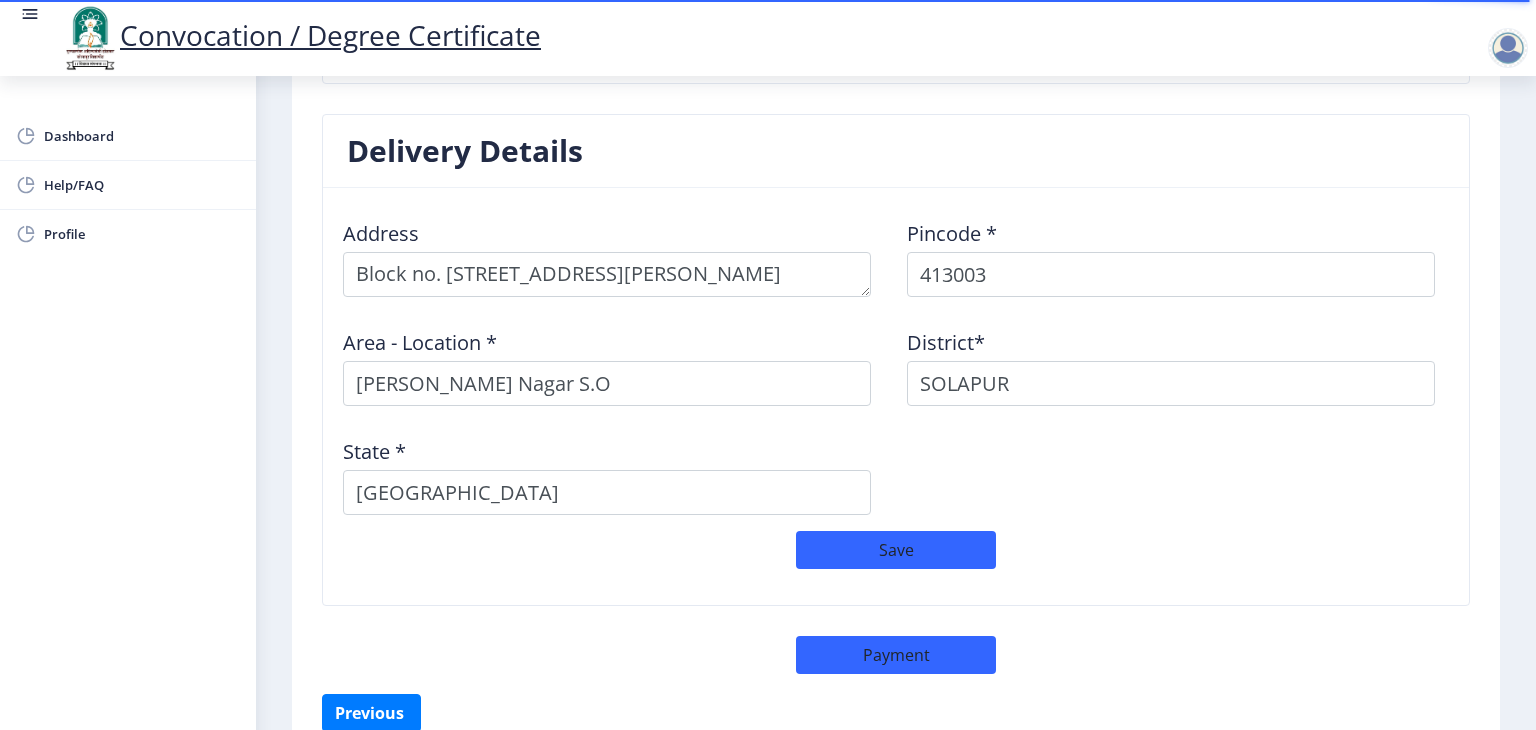 scroll, scrollTop: 1664, scrollLeft: 0, axis: vertical 